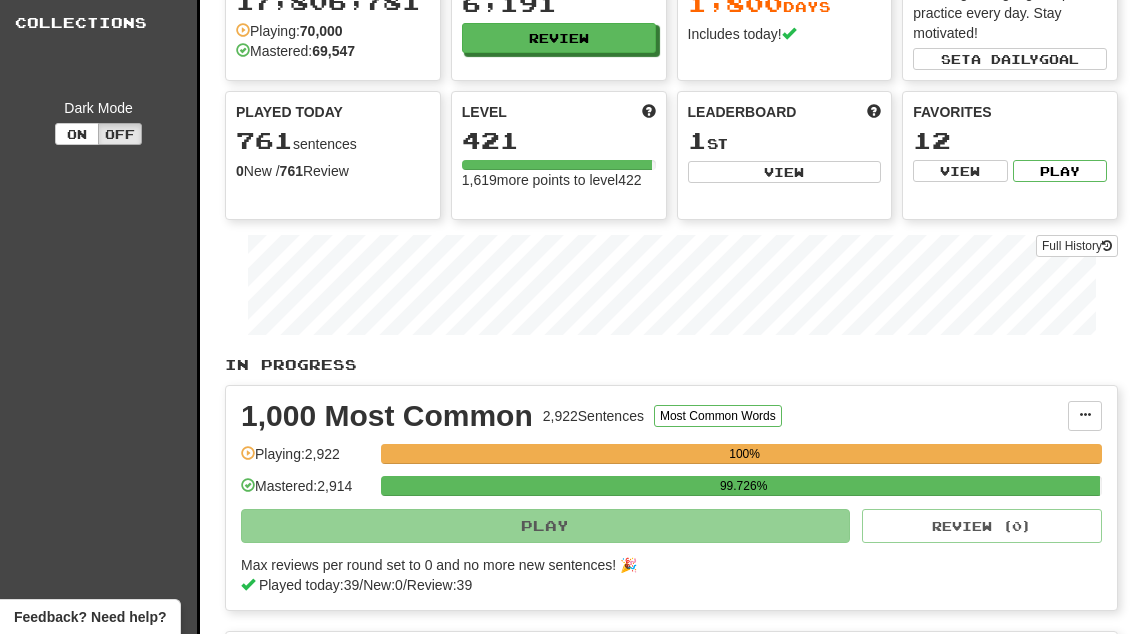 scroll, scrollTop: 0, scrollLeft: 0, axis: both 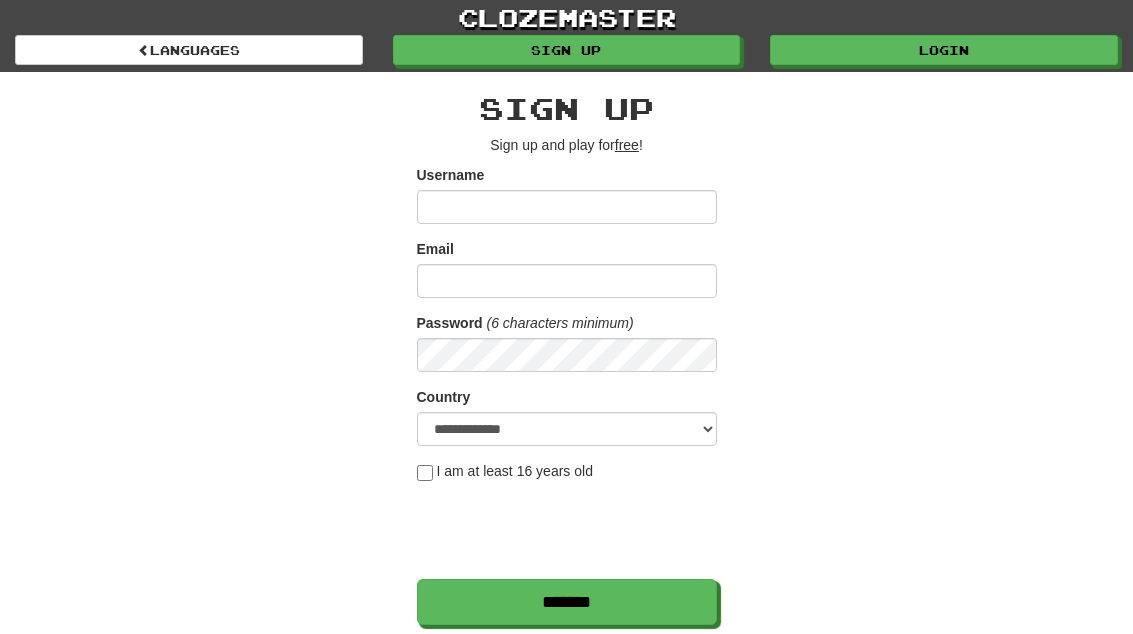 click on "Login" at bounding box center [944, 50] 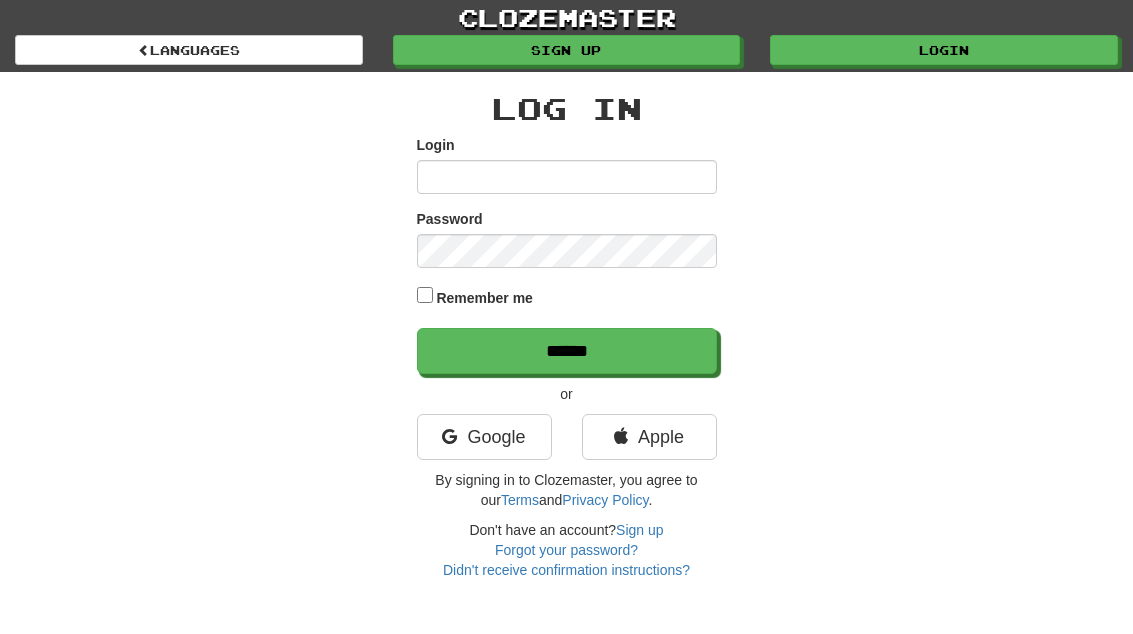 scroll, scrollTop: 0, scrollLeft: 0, axis: both 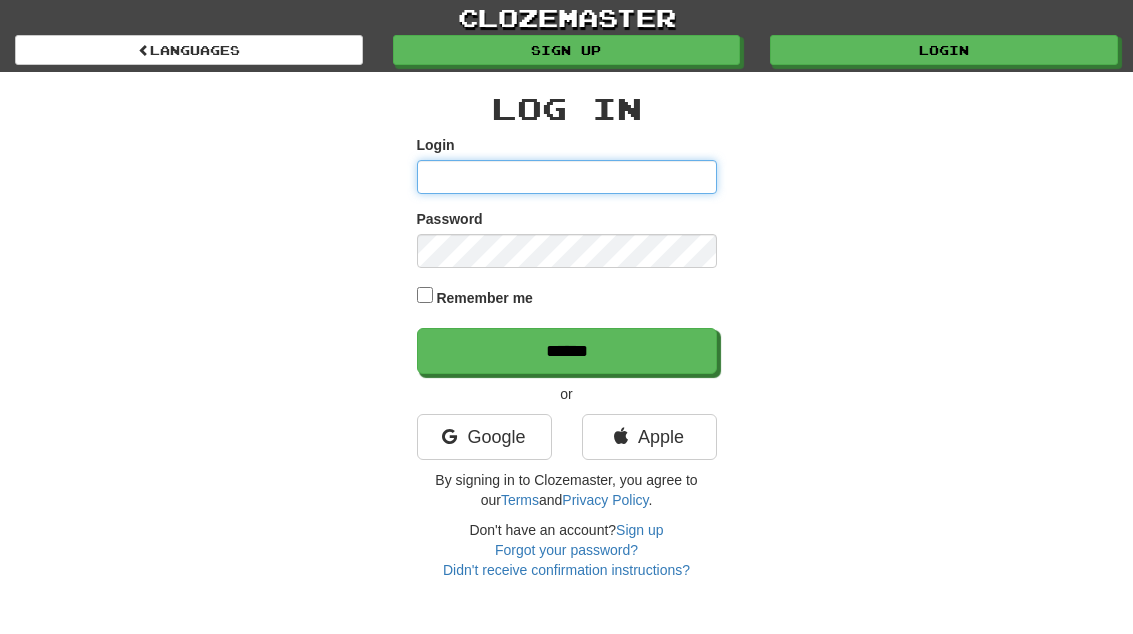 type on "**********" 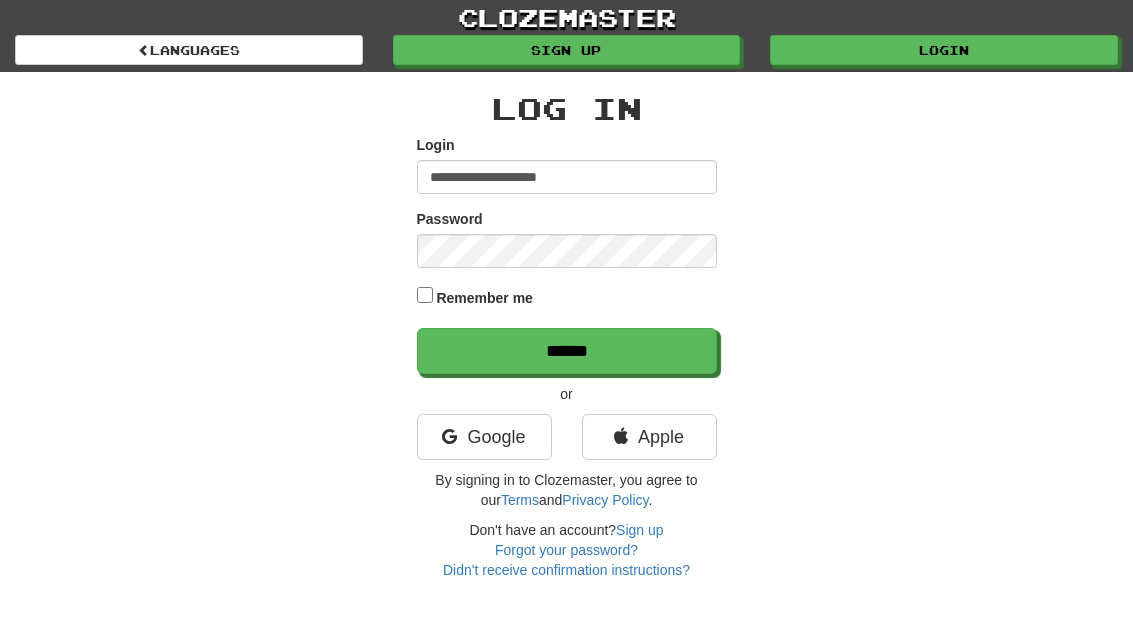 click on "******" at bounding box center (567, 351) 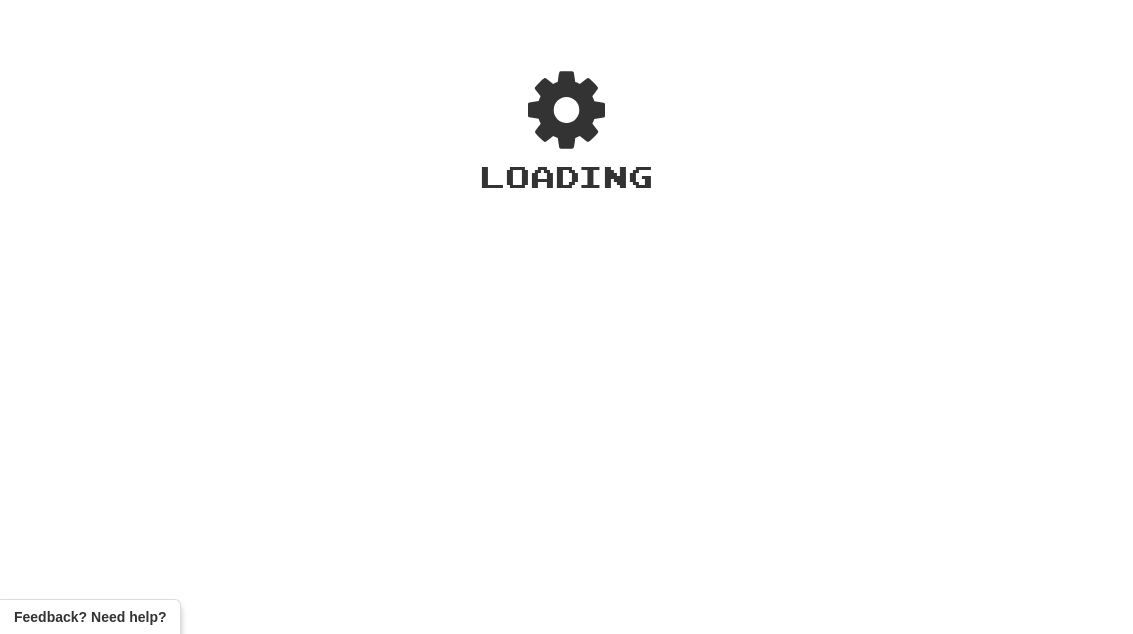 scroll, scrollTop: 0, scrollLeft: 0, axis: both 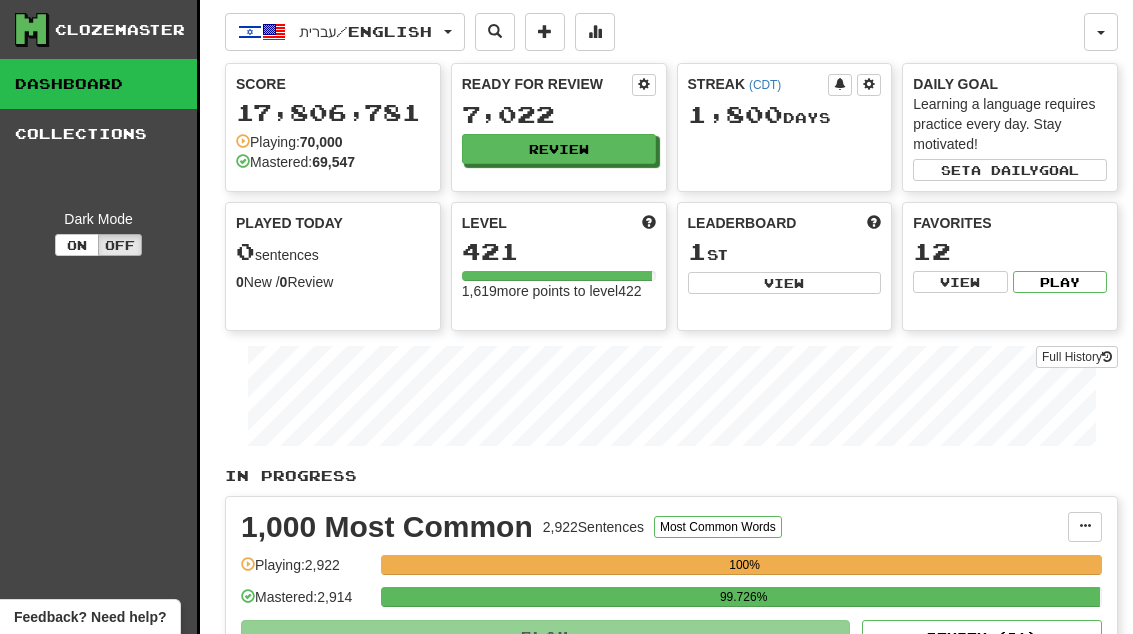 click on "Review" at bounding box center (559, 149) 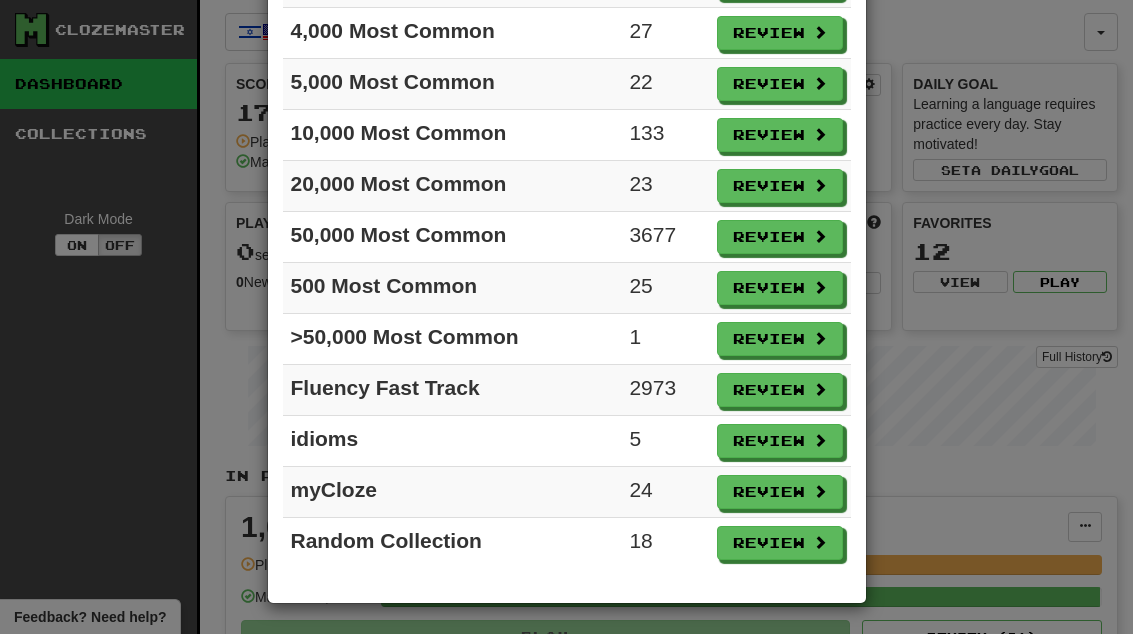 scroll, scrollTop: 326, scrollLeft: 0, axis: vertical 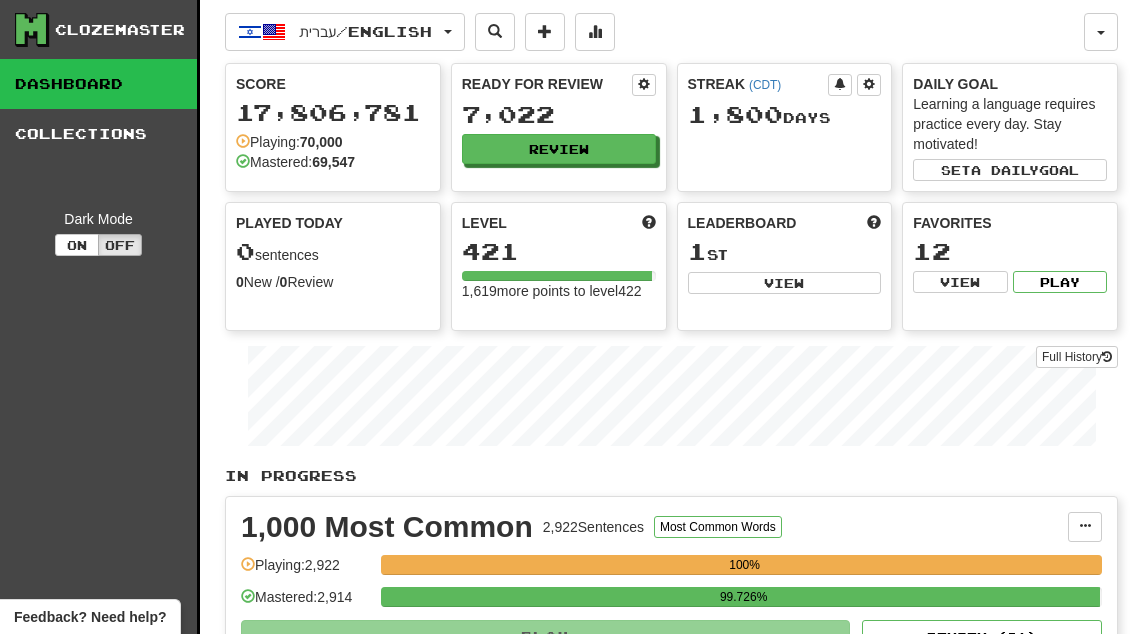 select on "**" 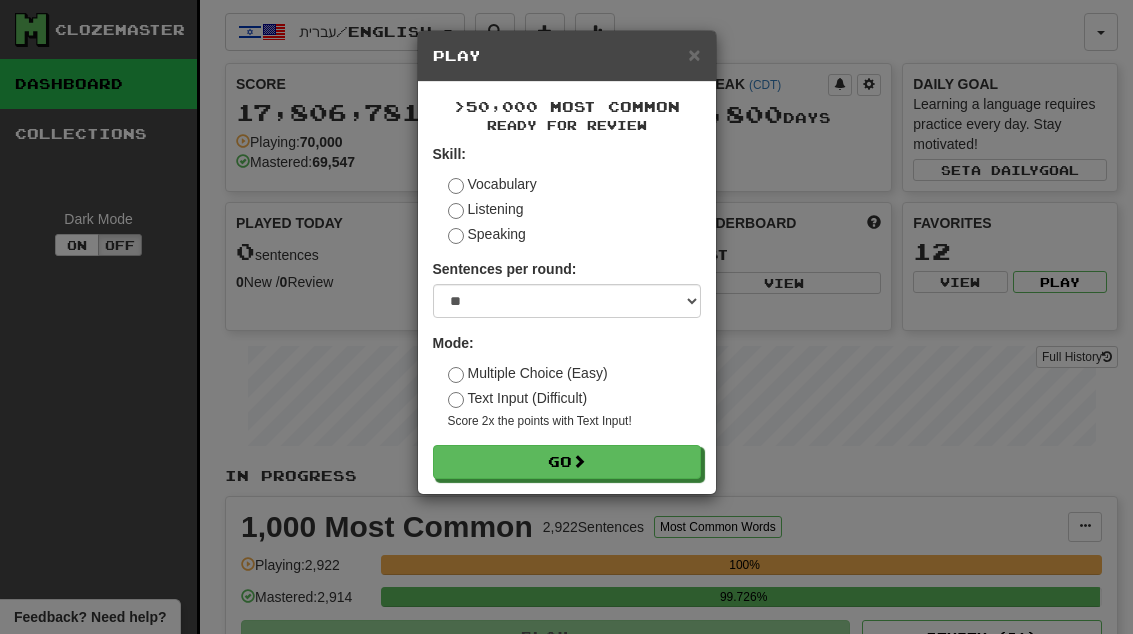 click on "Go" at bounding box center [567, 462] 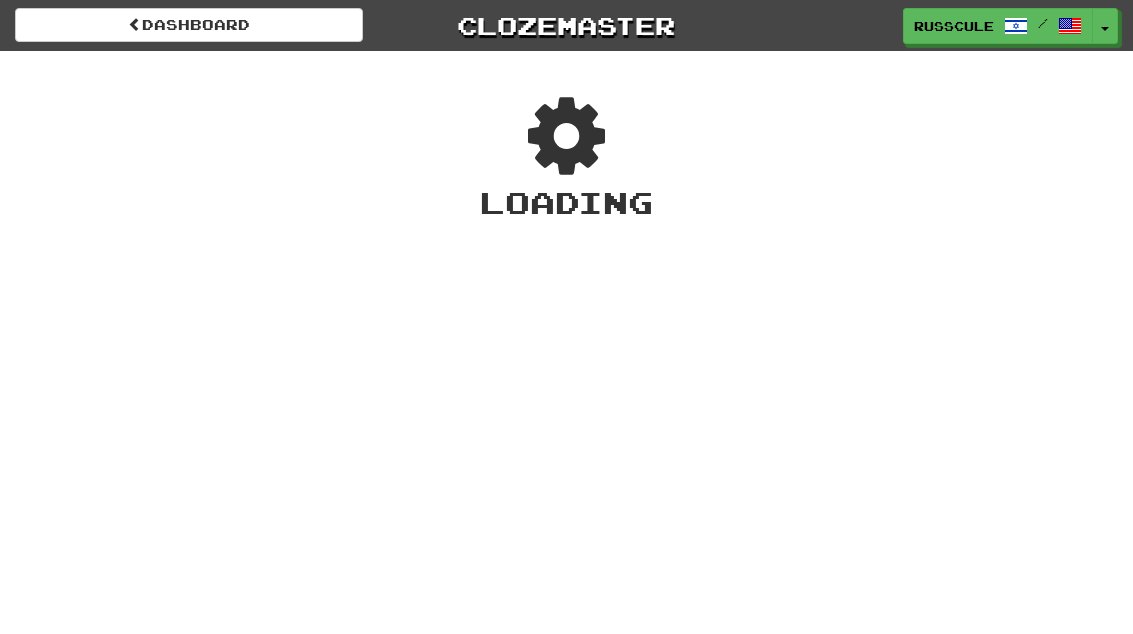 scroll, scrollTop: 0, scrollLeft: 0, axis: both 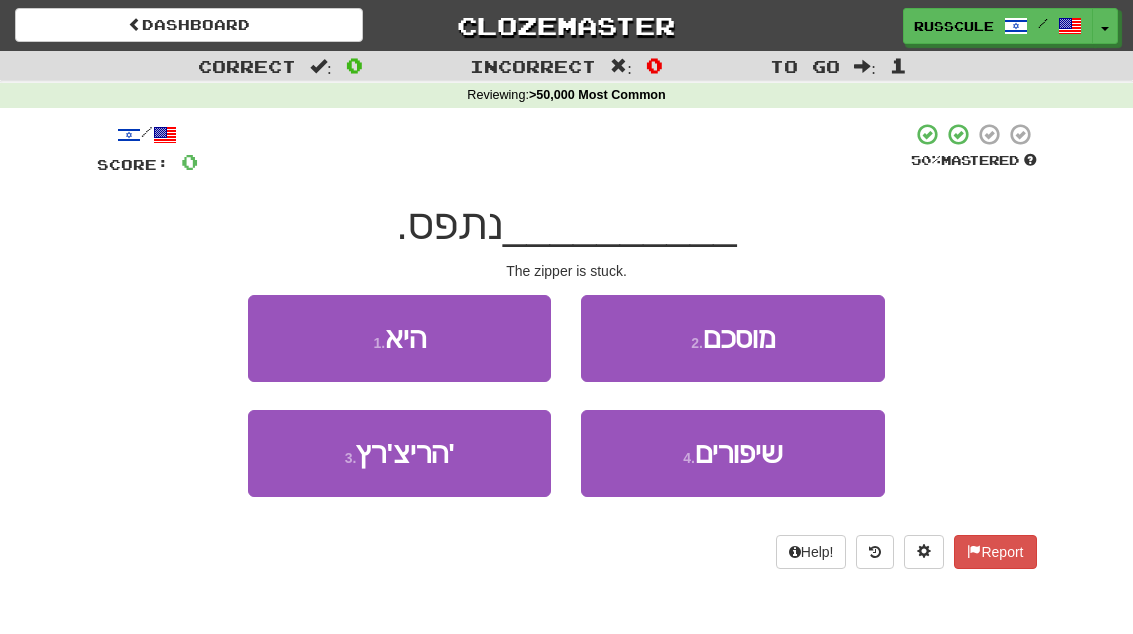 click on "3 .  הריצ'רץ'" at bounding box center (399, 453) 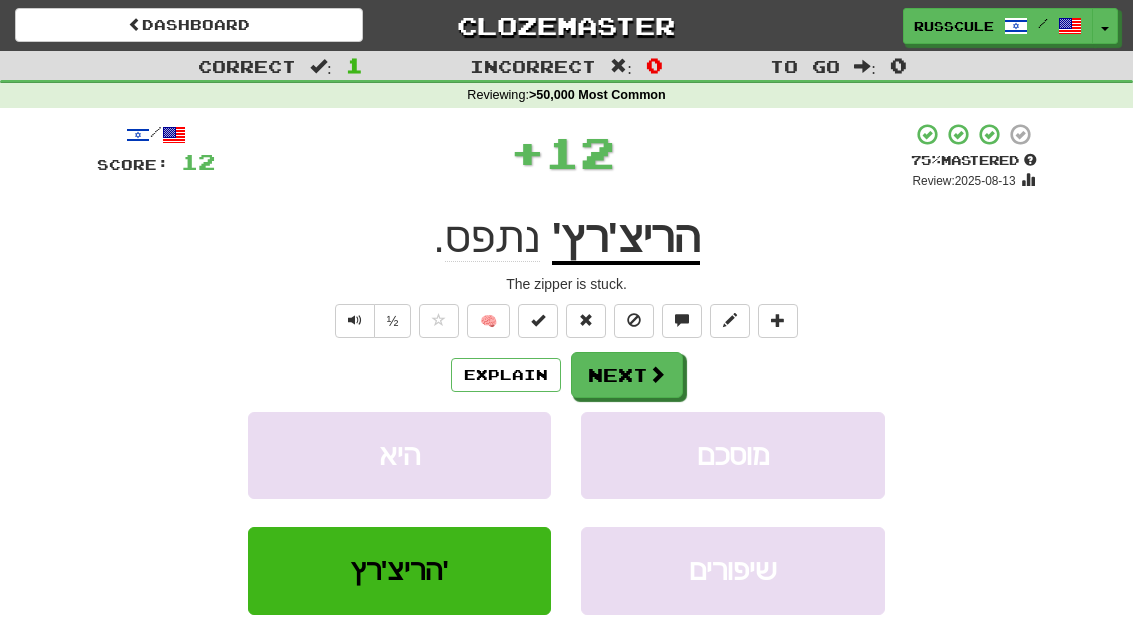 click at bounding box center [657, 374] 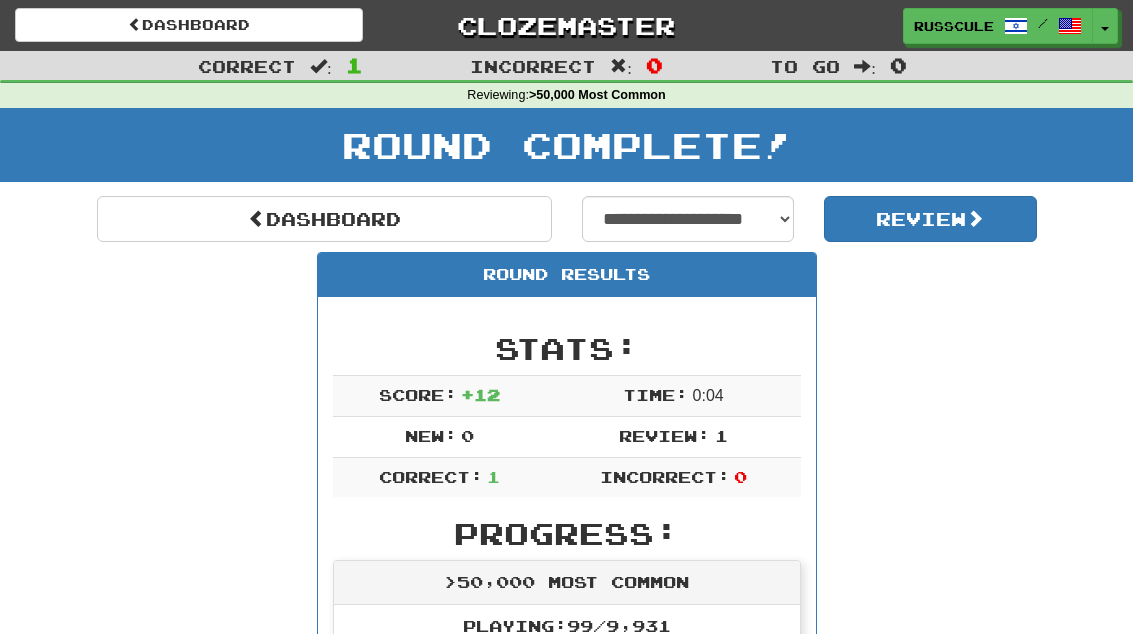 click on "Dashboard" at bounding box center (324, 219) 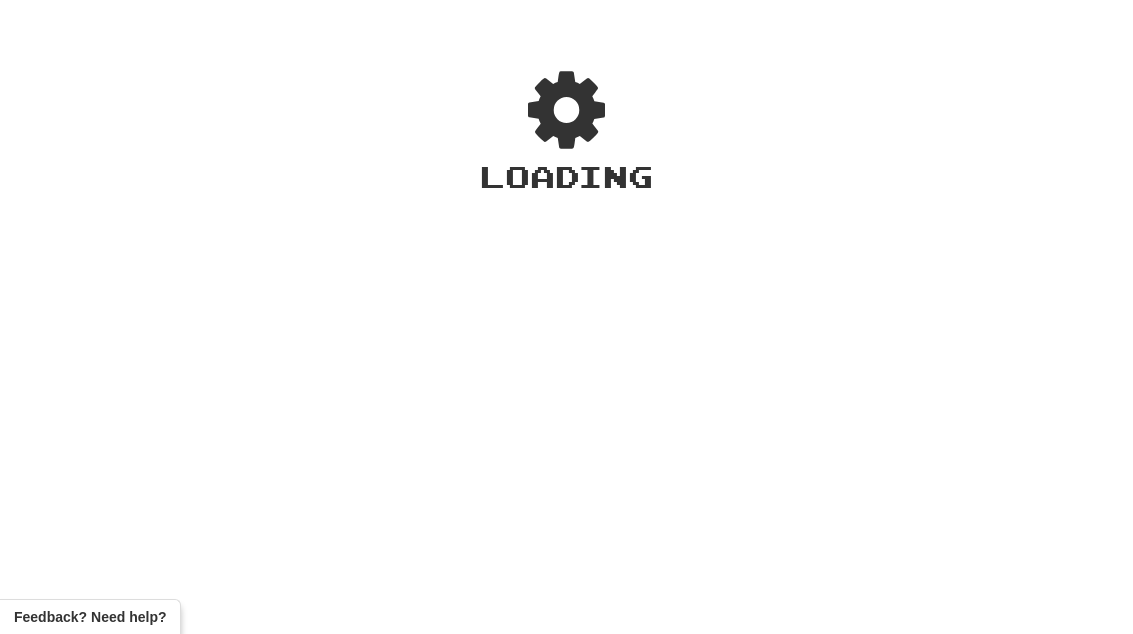 scroll, scrollTop: 0, scrollLeft: 0, axis: both 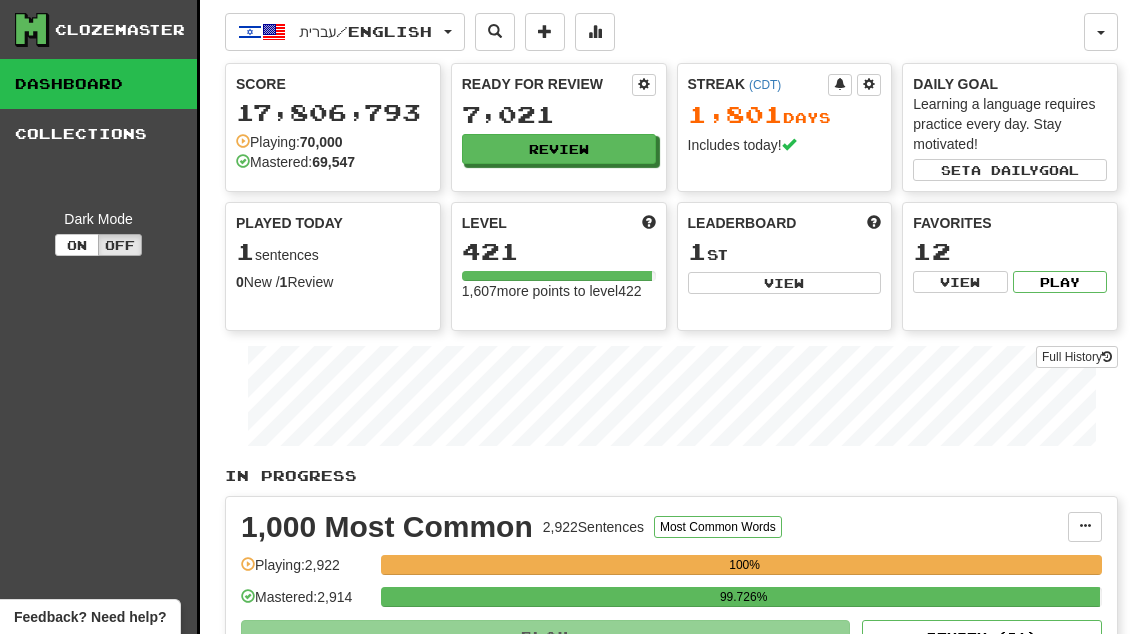 click on "Review" at bounding box center [559, 149] 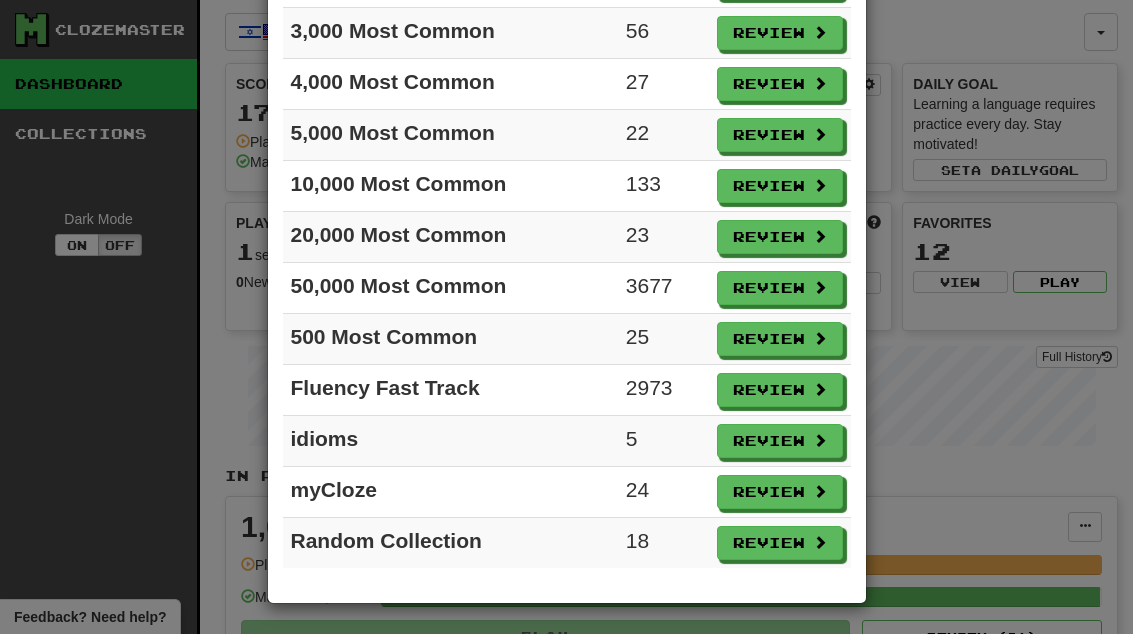 scroll, scrollTop: 275, scrollLeft: 0, axis: vertical 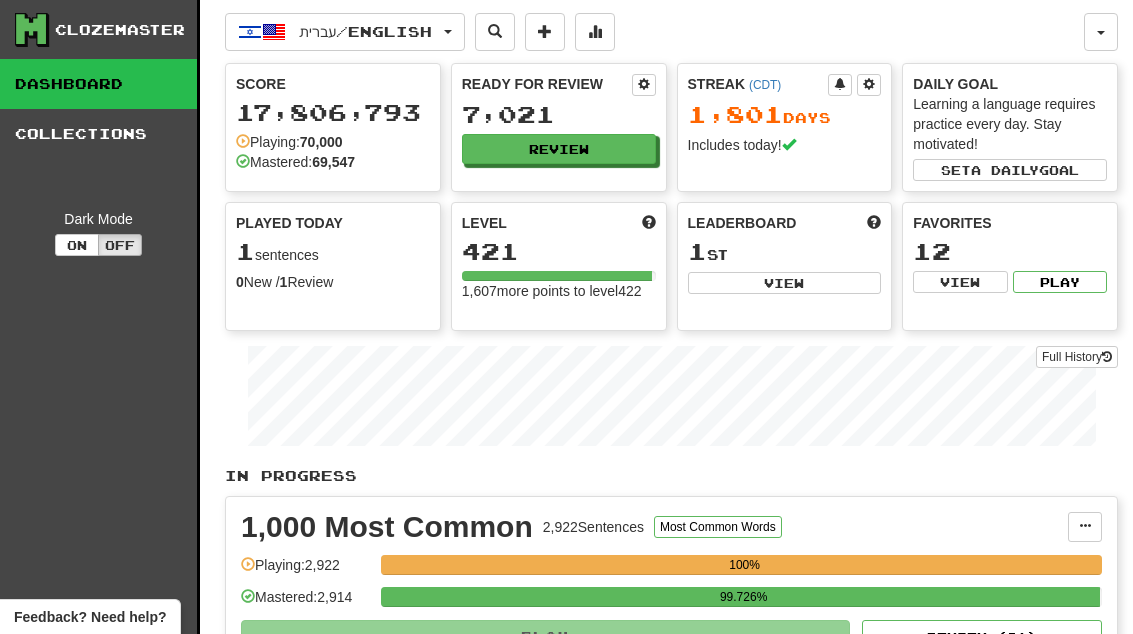 select on "**" 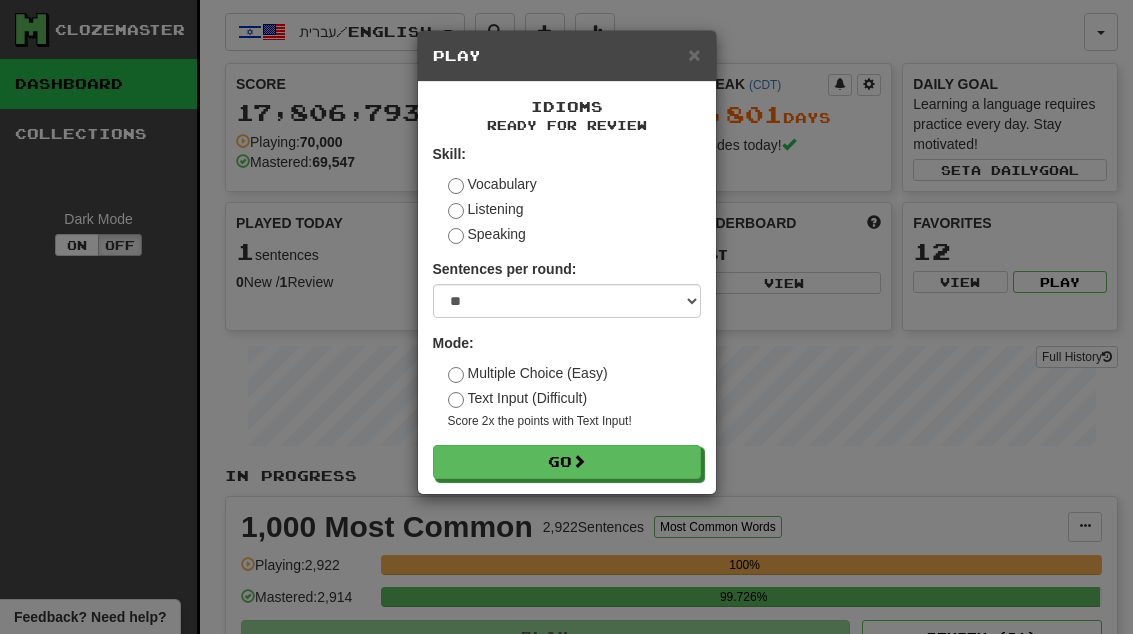 click on "Go" at bounding box center [567, 462] 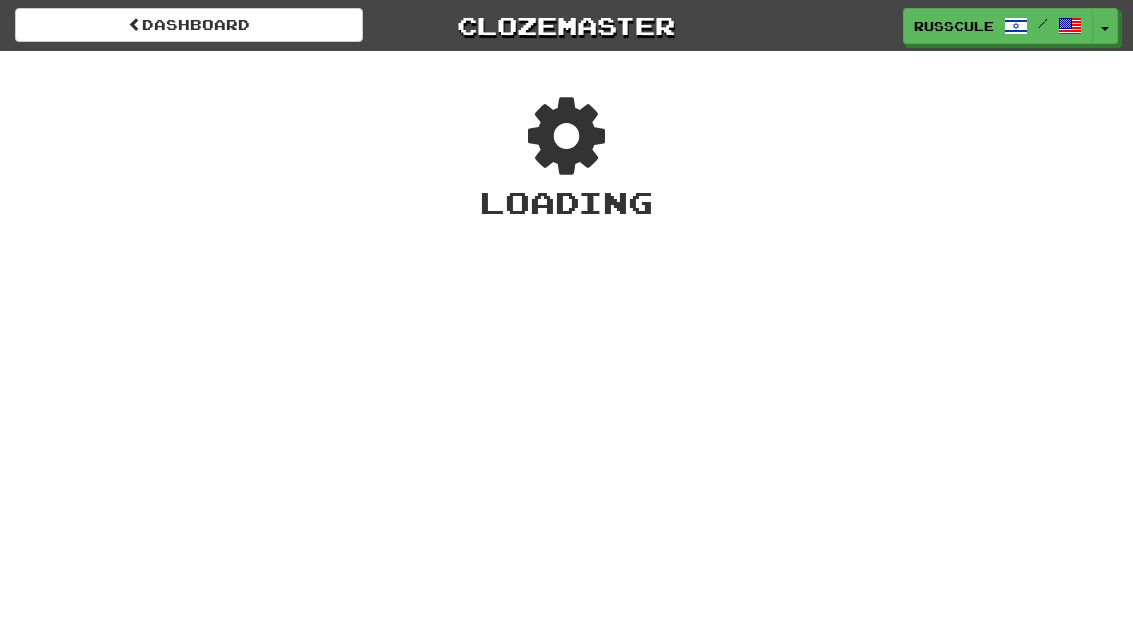 scroll, scrollTop: 0, scrollLeft: 0, axis: both 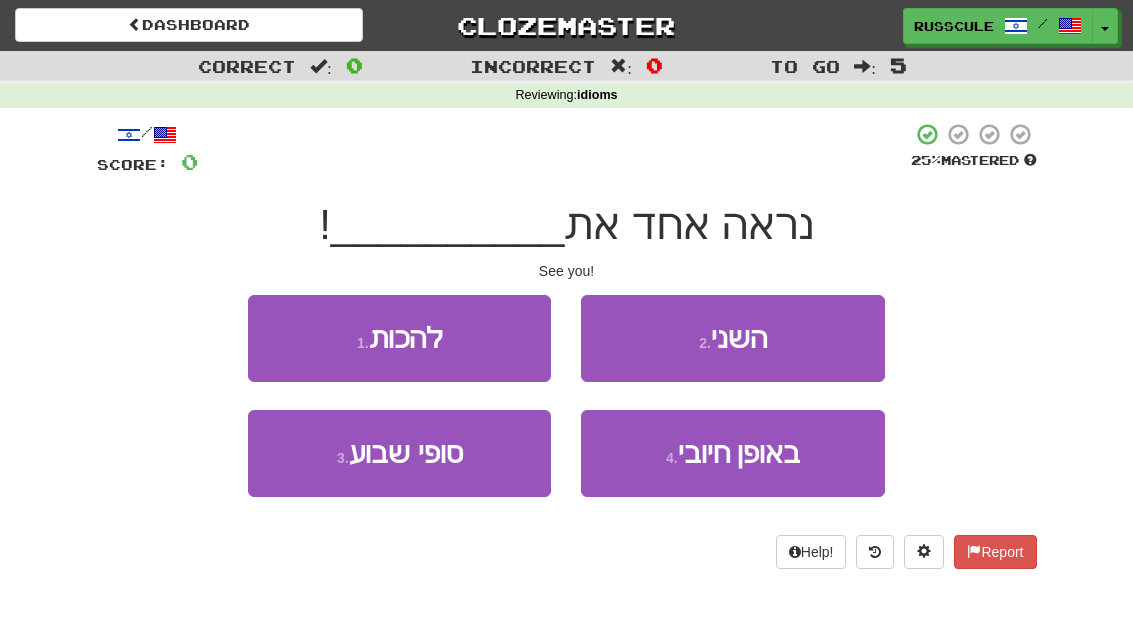 click on "2 .  השני" at bounding box center (732, 338) 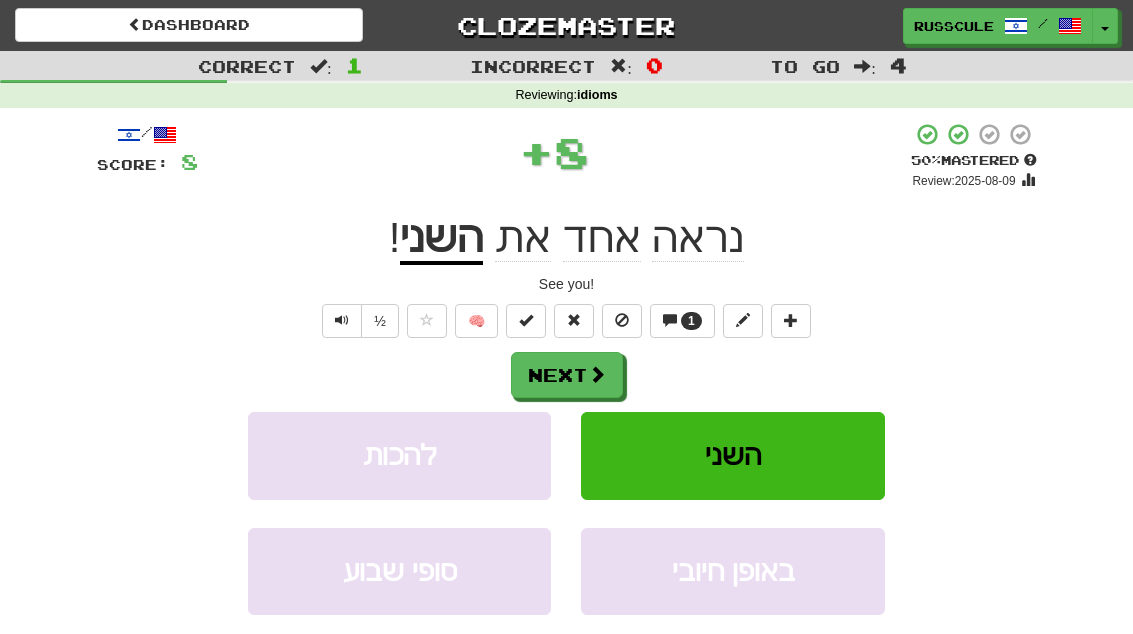 click on "Next" at bounding box center (567, 375) 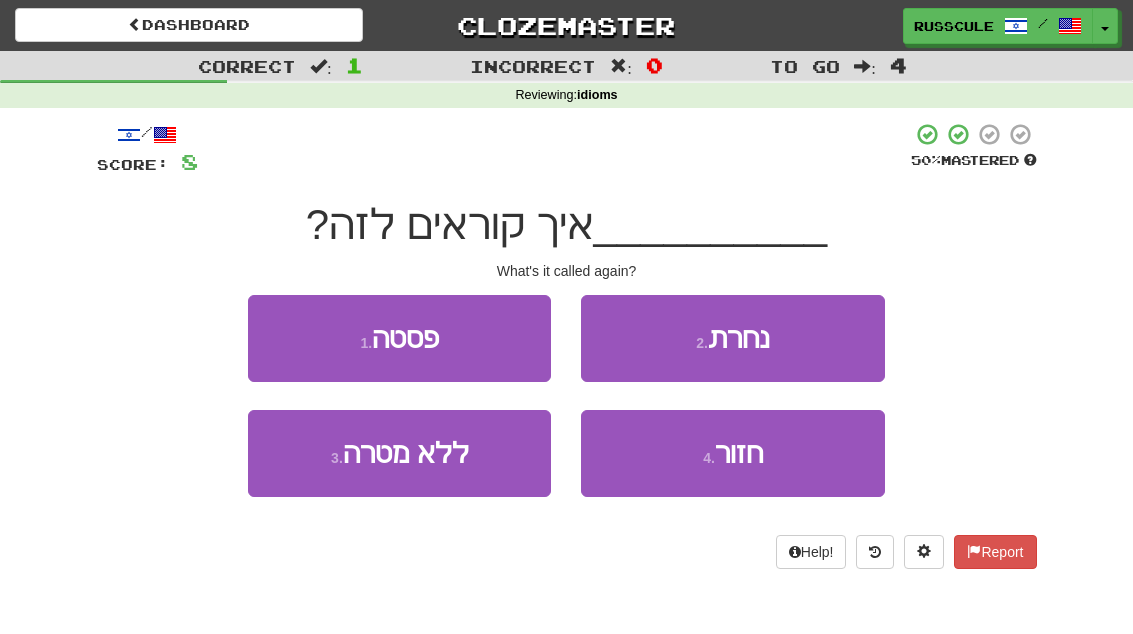 click on "חזור" at bounding box center (739, 453) 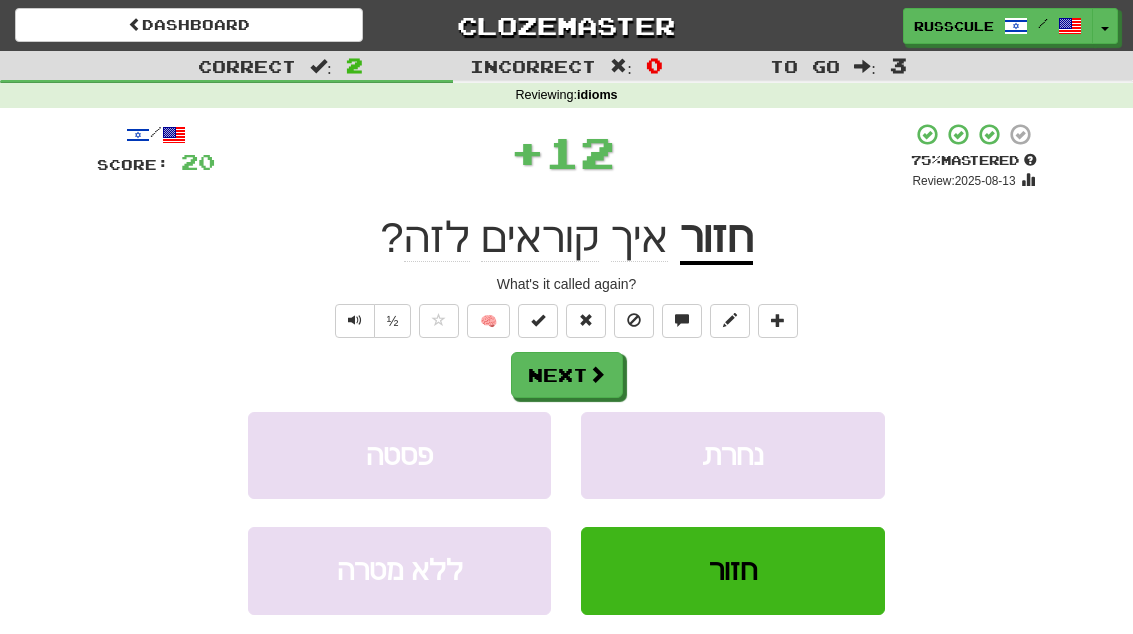 click on "Next" at bounding box center [567, 375] 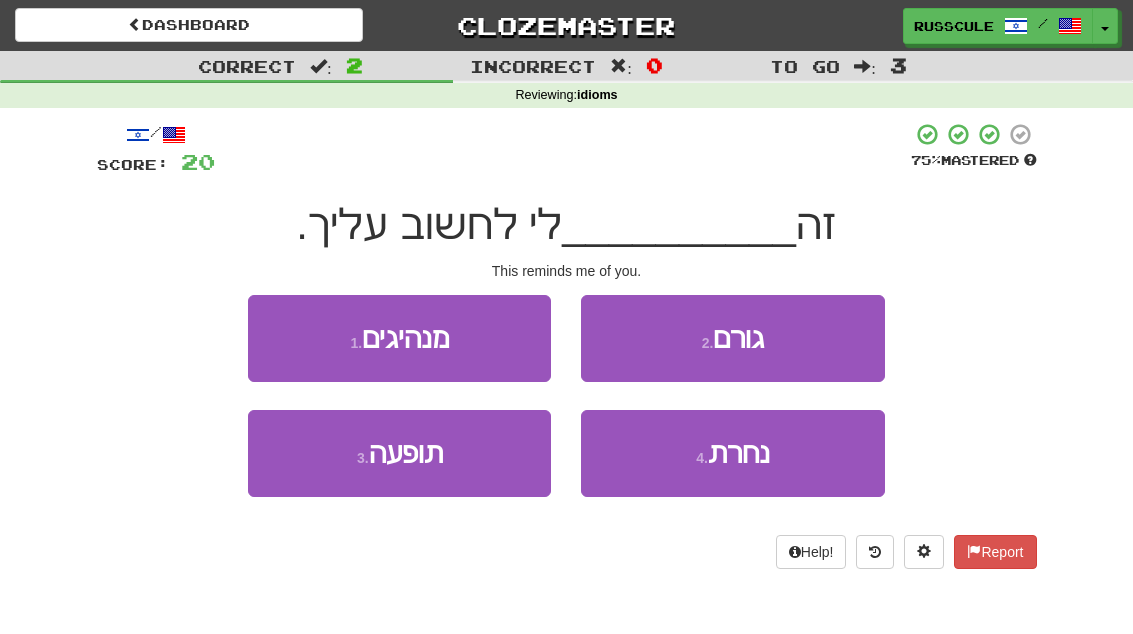 click on "2 .  גורם" at bounding box center [732, 338] 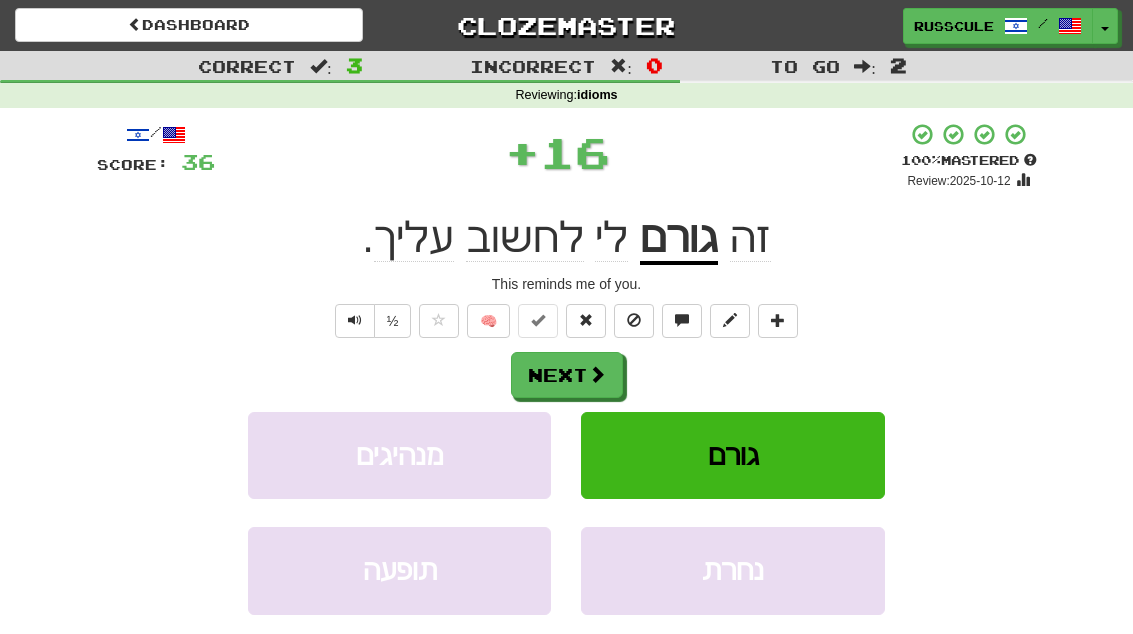 click on "Next" at bounding box center (567, 375) 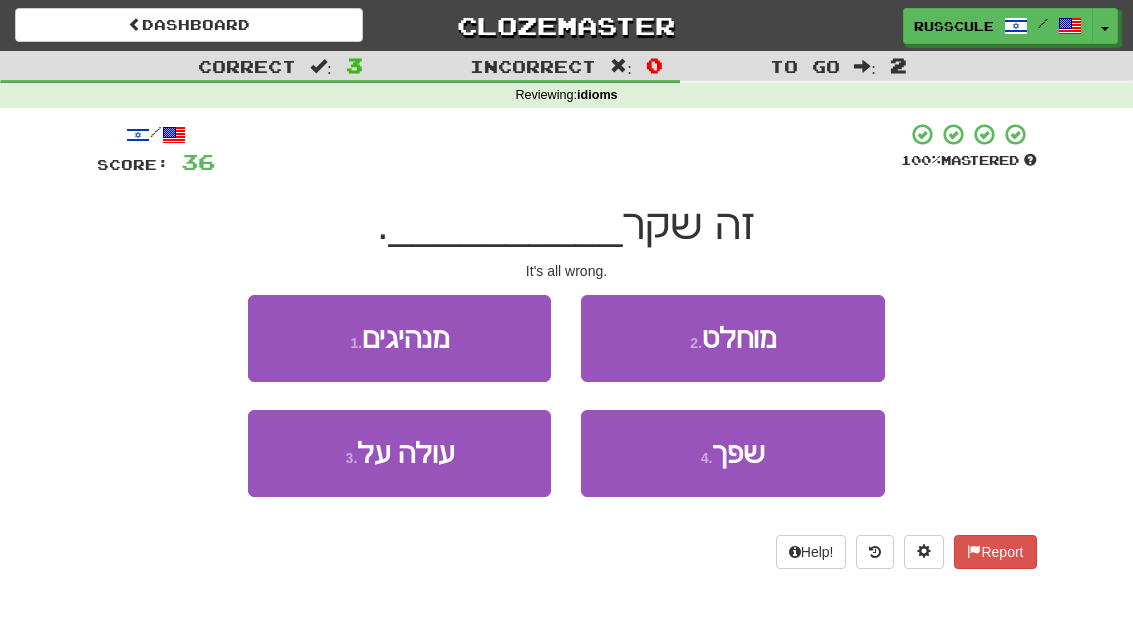 click on "2 .  מוחלט" at bounding box center [732, 338] 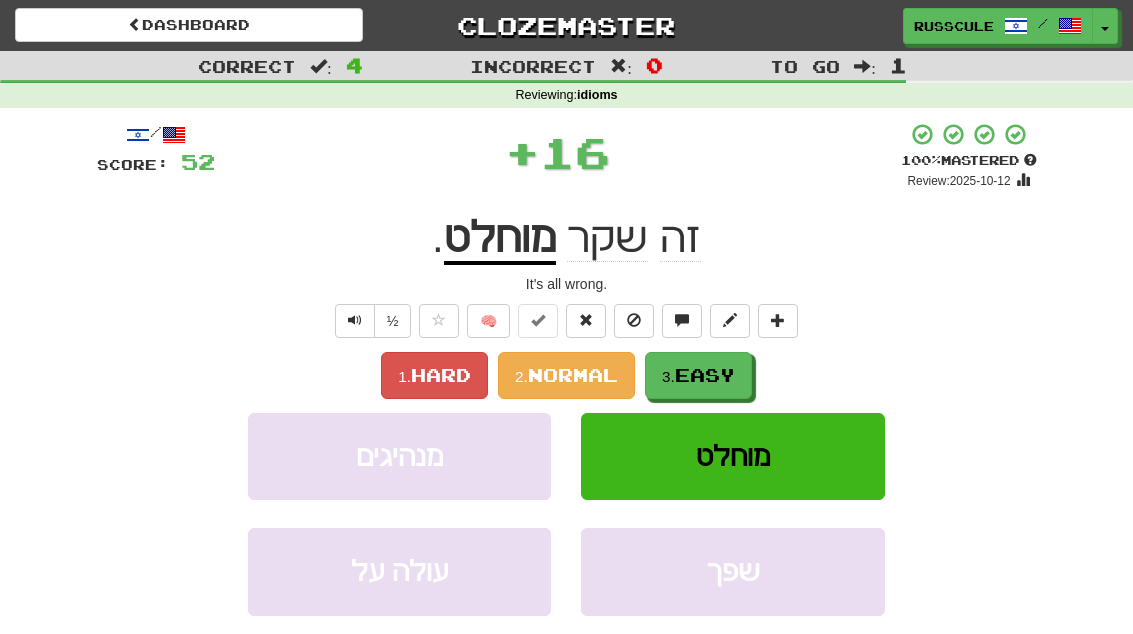 click on "Easy" at bounding box center (705, 375) 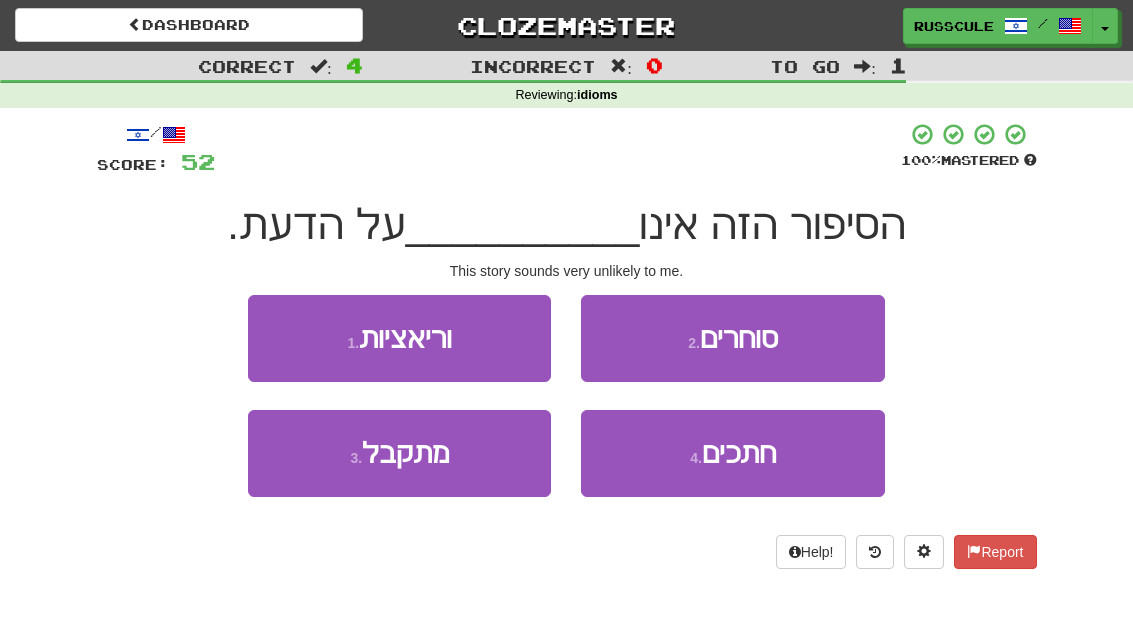 click on "3 .  מתקבל" at bounding box center [399, 453] 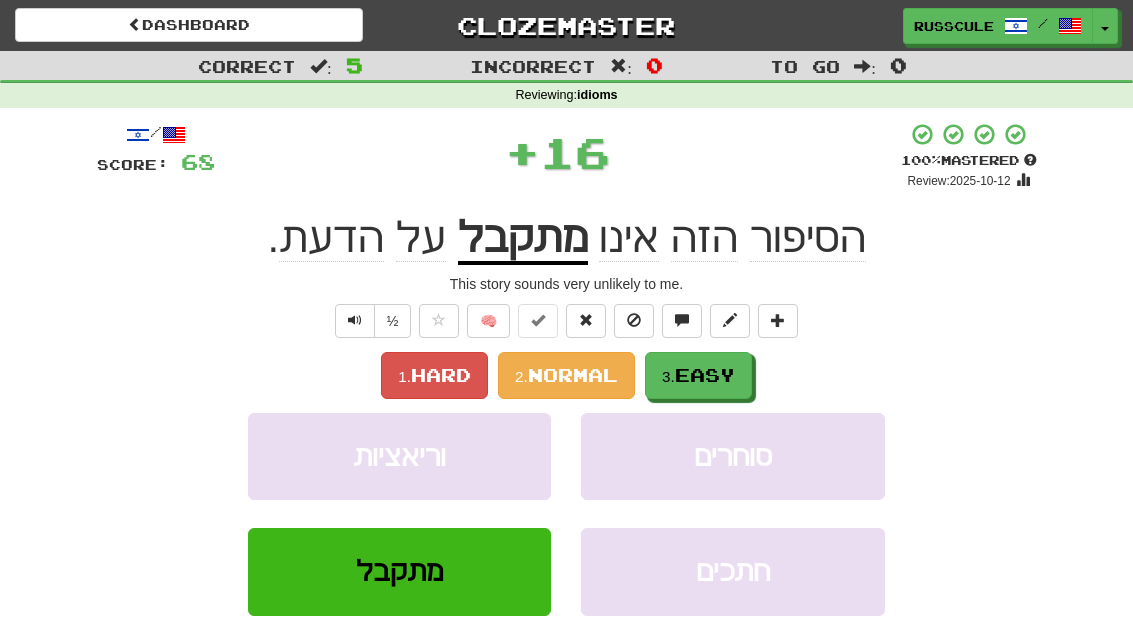 click on "Easy" at bounding box center [705, 375] 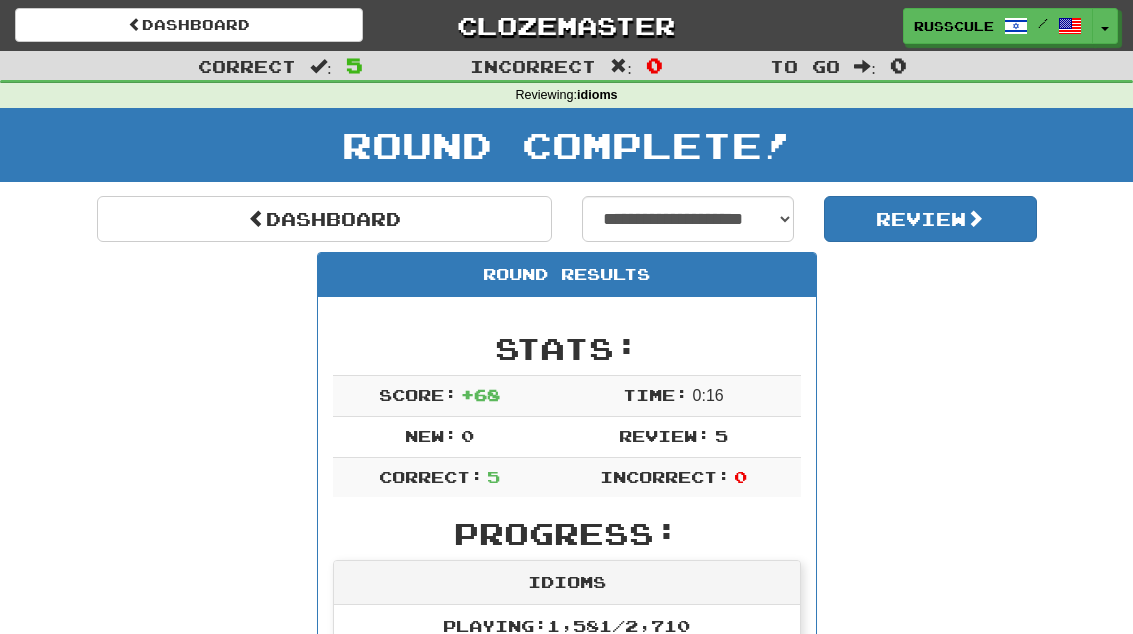 click on "Dashboard" at bounding box center (324, 219) 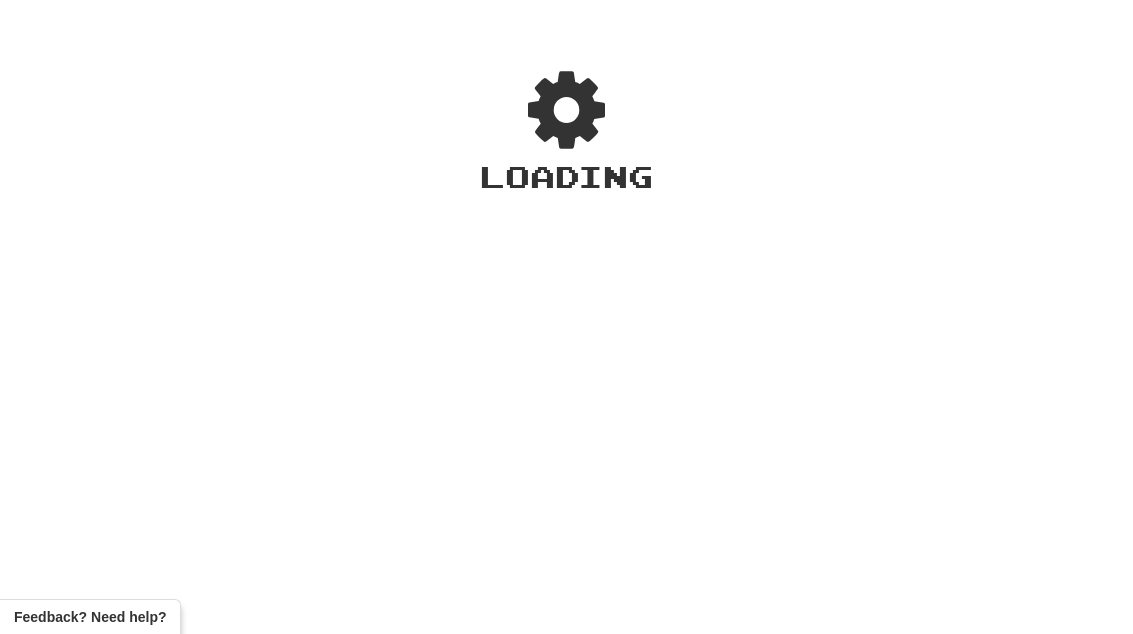 scroll, scrollTop: 0, scrollLeft: 0, axis: both 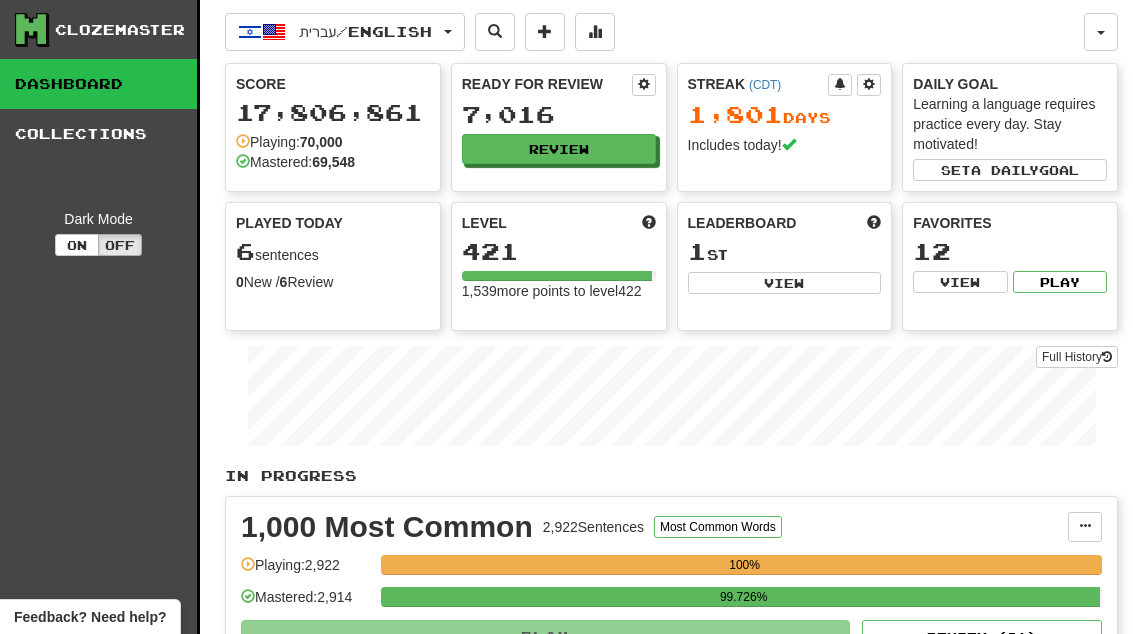 click on "View" at bounding box center (785, 283) 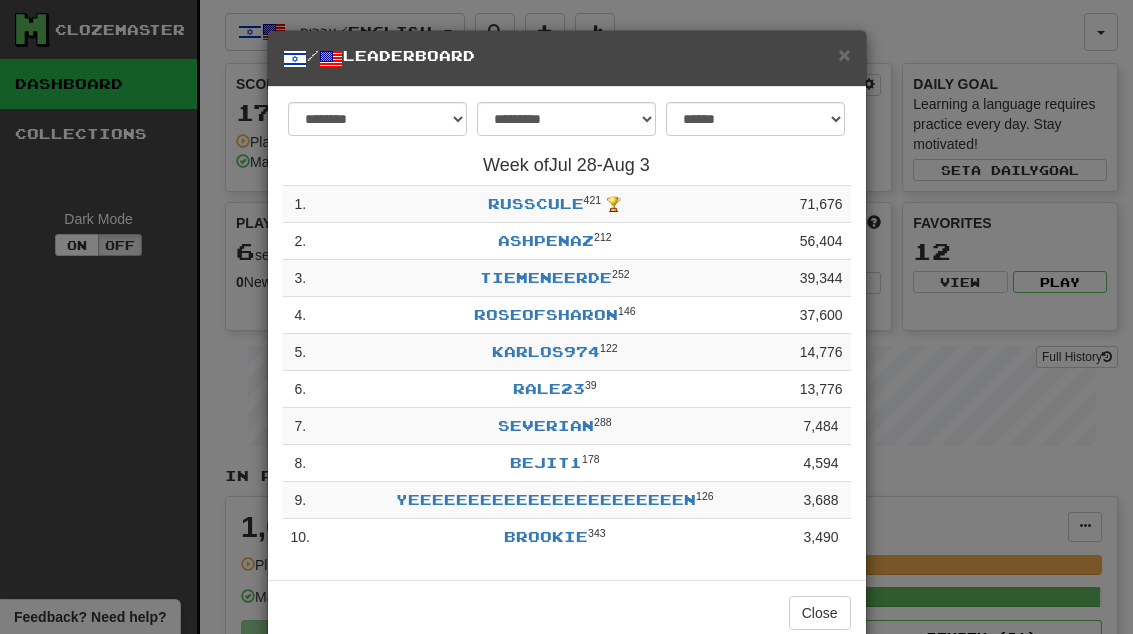 click on "Close" at bounding box center [820, 613] 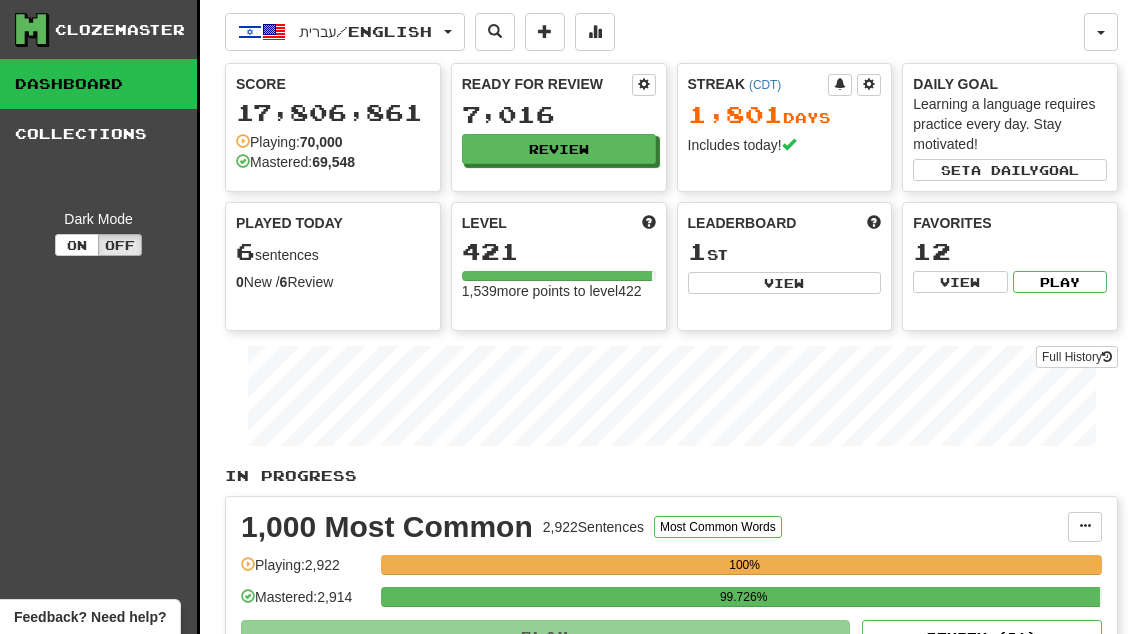 click on "Review" at bounding box center (559, 149) 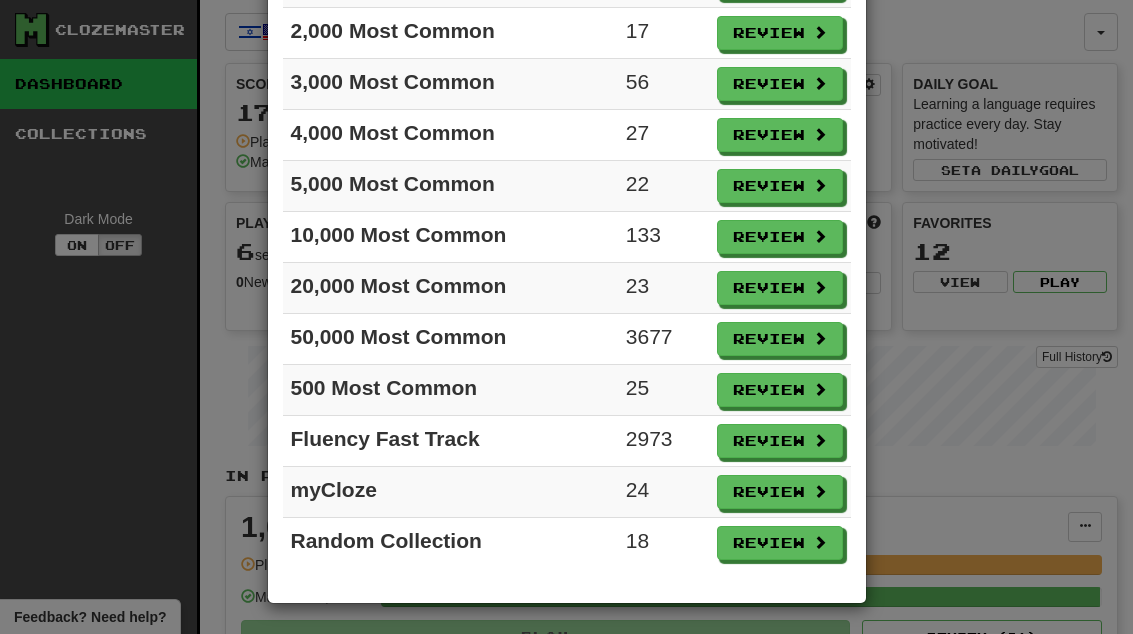 scroll, scrollTop: 224, scrollLeft: 0, axis: vertical 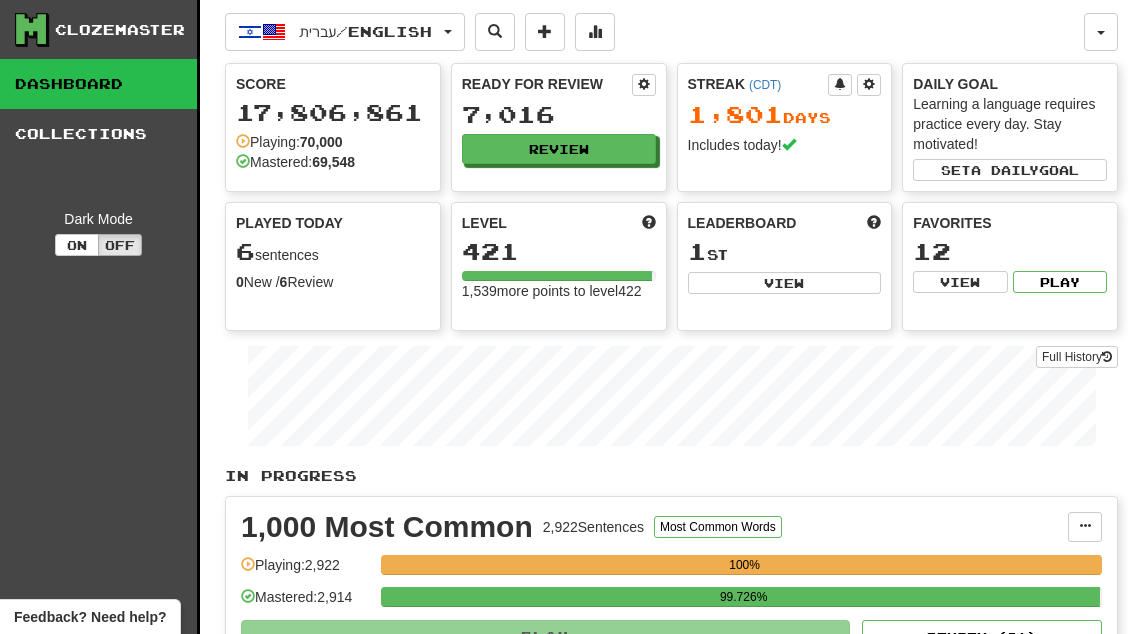 select on "**" 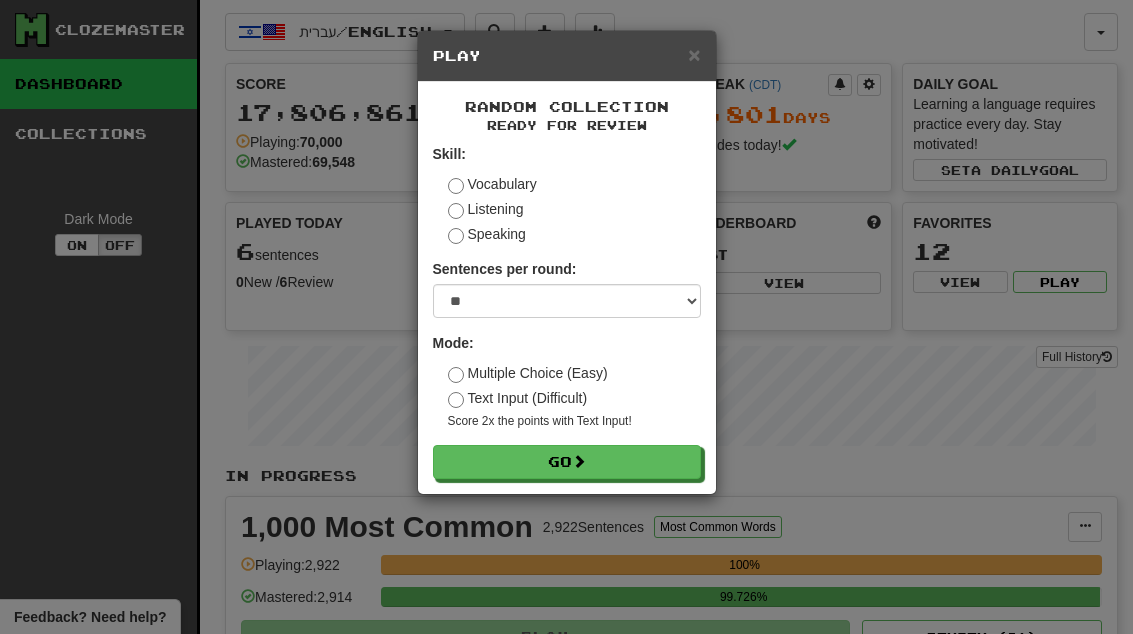 click on "Go" at bounding box center (567, 462) 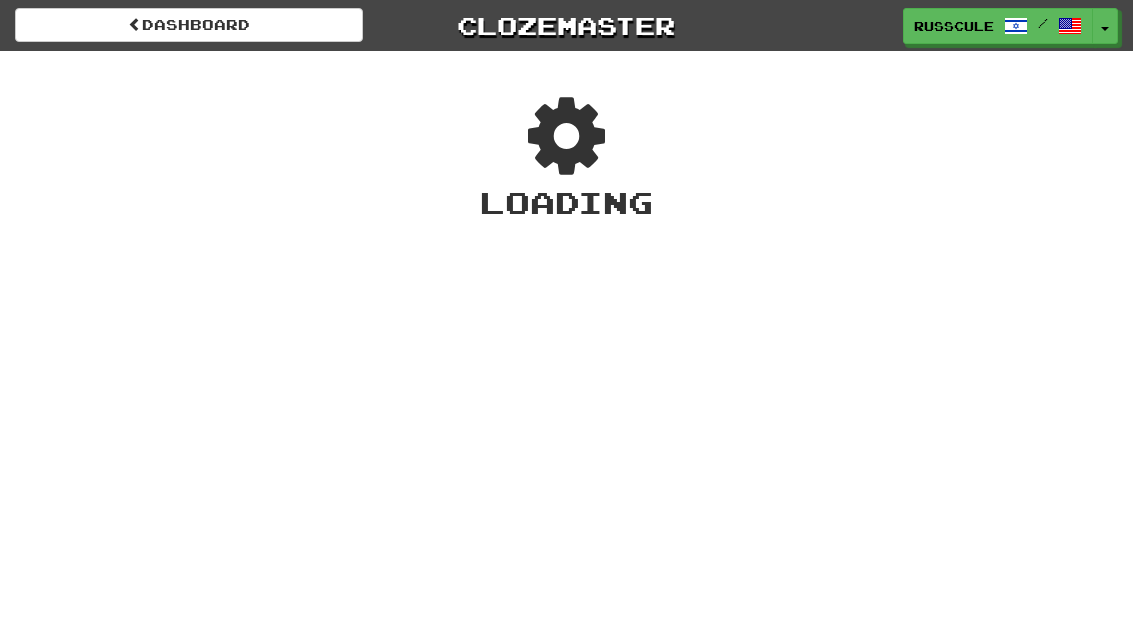 scroll, scrollTop: 0, scrollLeft: 0, axis: both 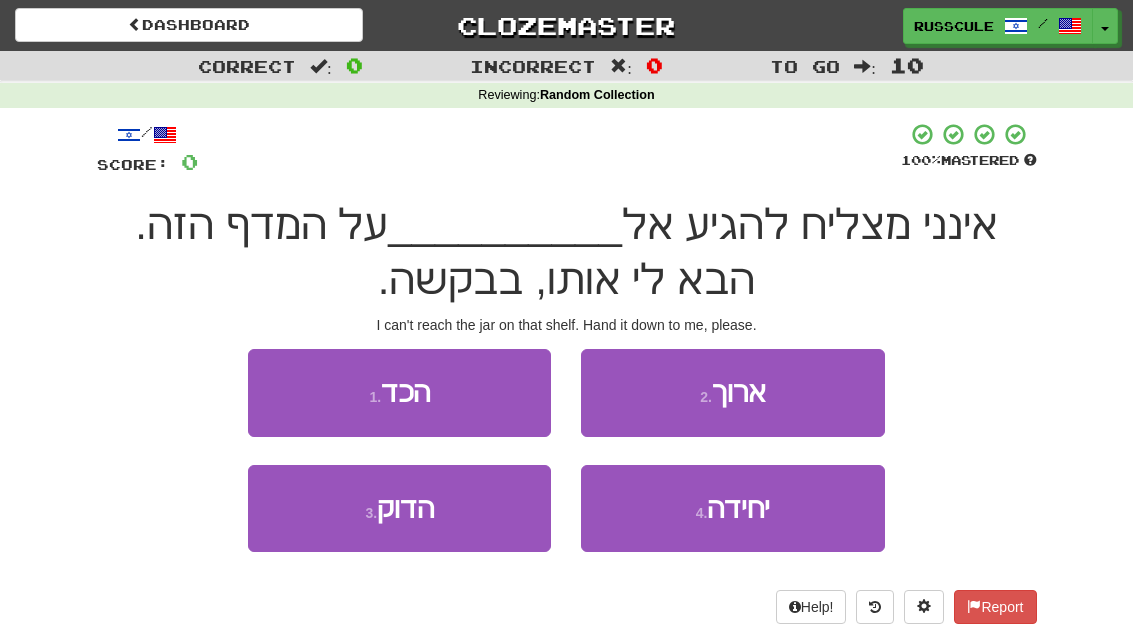 click on "1 .  הכד" at bounding box center [399, 392] 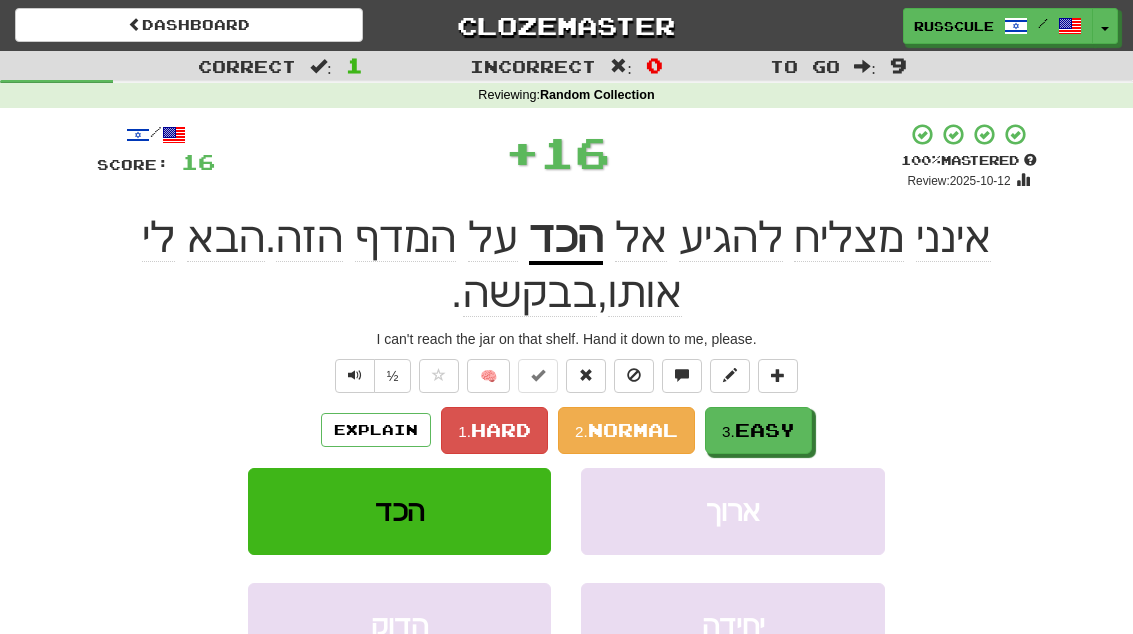 click on "Easy" at bounding box center (765, 430) 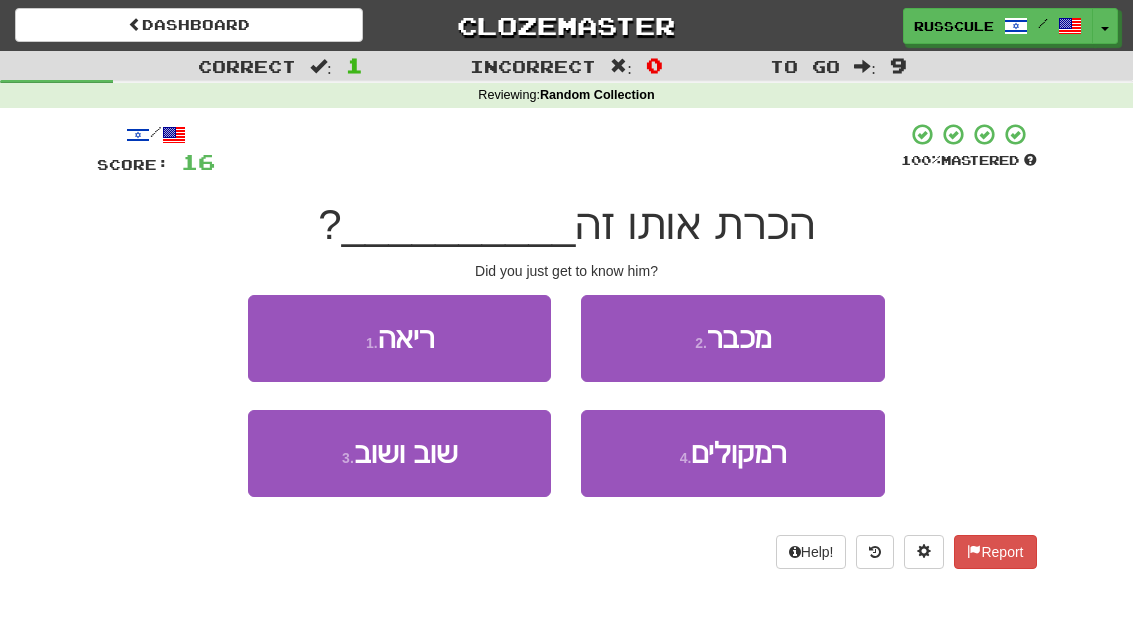 click on "2 .  מכבר" at bounding box center (732, 338) 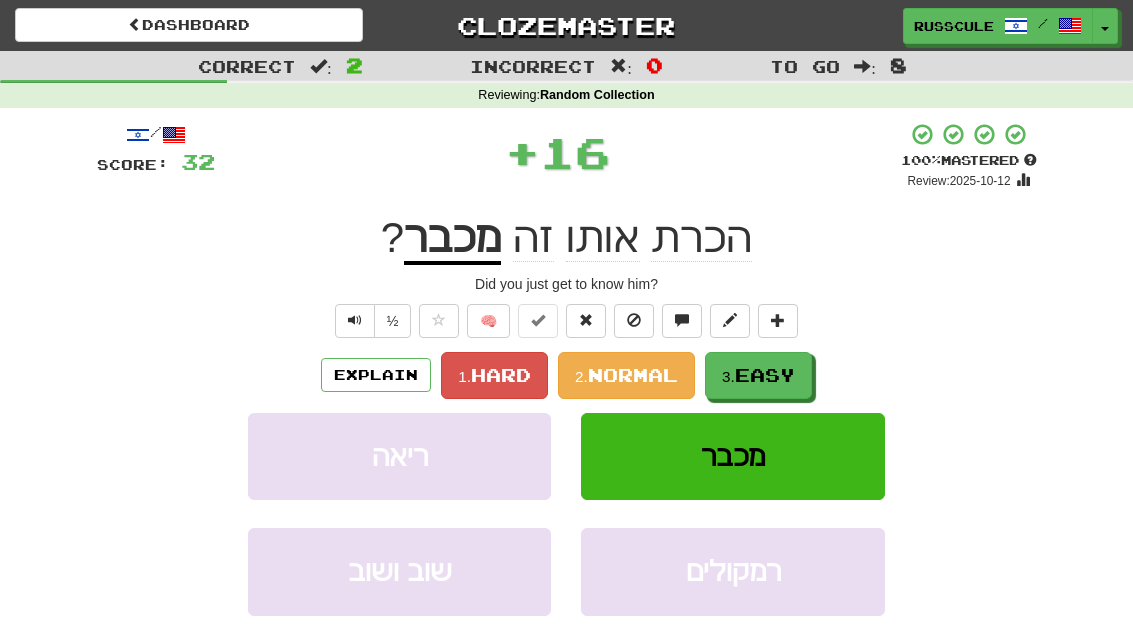 click on "Easy" at bounding box center [765, 375] 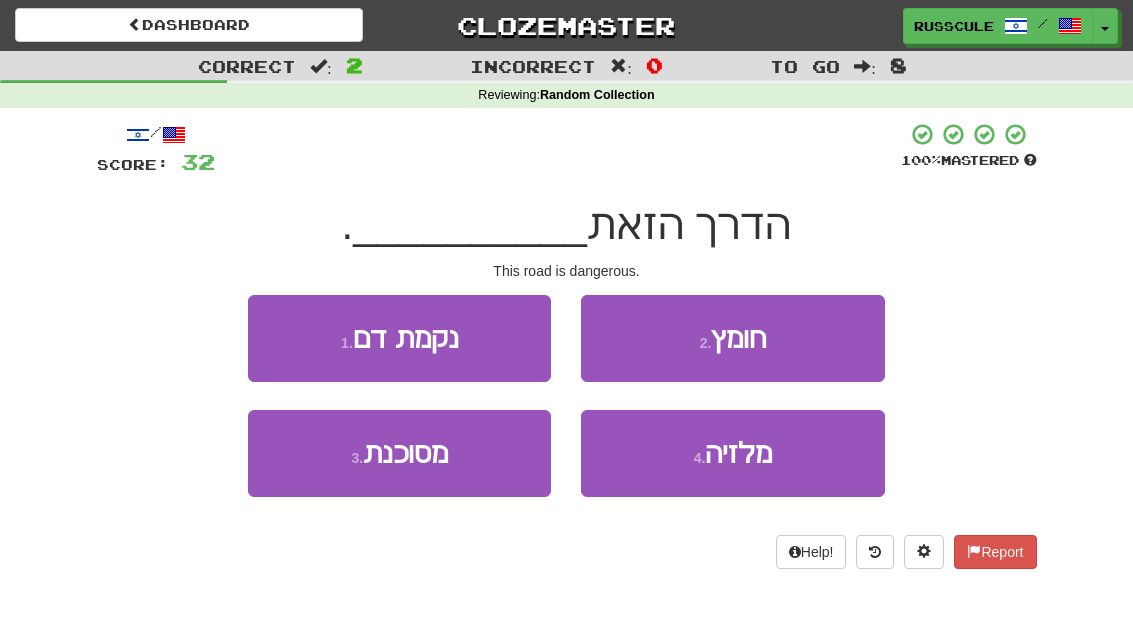 click on "3 .  מסוכנת" at bounding box center [399, 453] 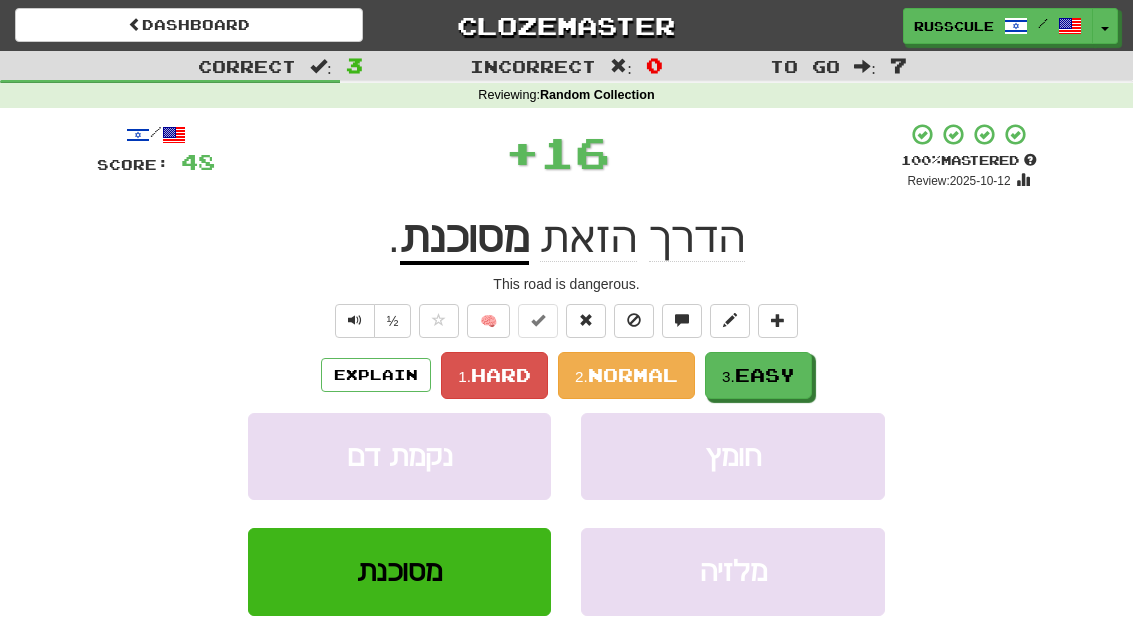 click on "3.  Easy" at bounding box center (758, 375) 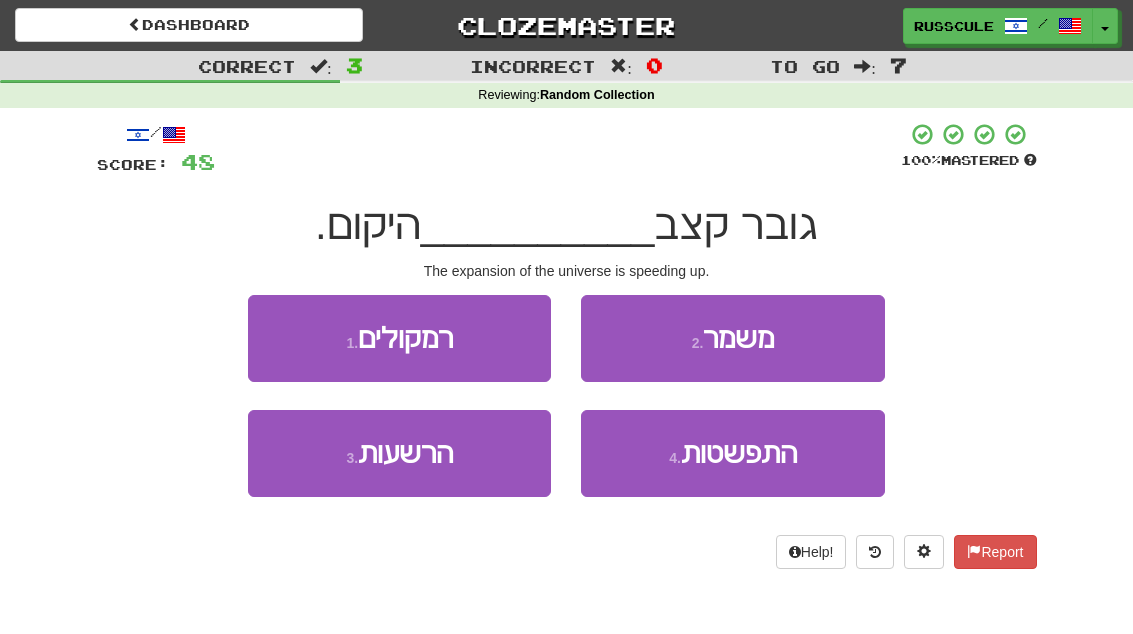 click on "התפשטות" at bounding box center (739, 453) 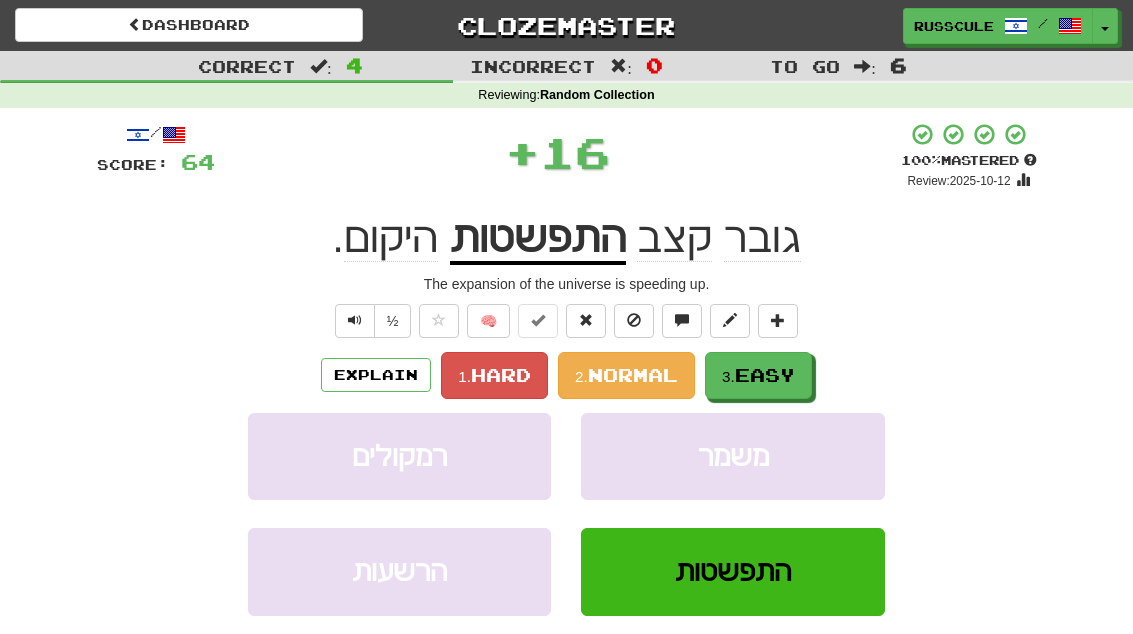 click on "Easy" at bounding box center [765, 375] 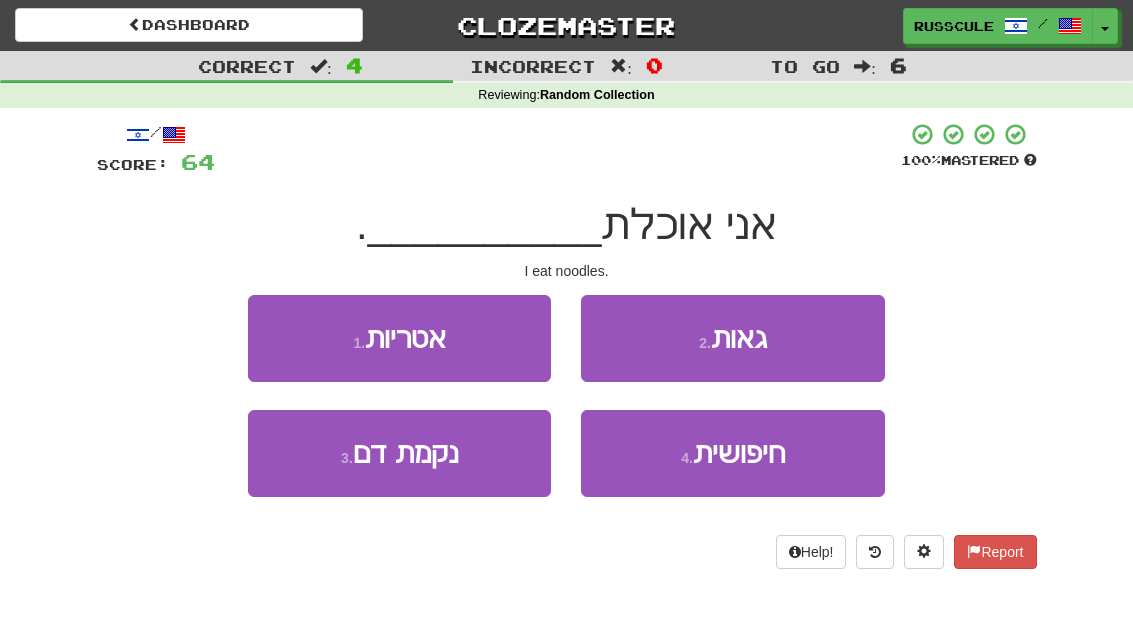 click on "1 .  אטריות" at bounding box center (399, 338) 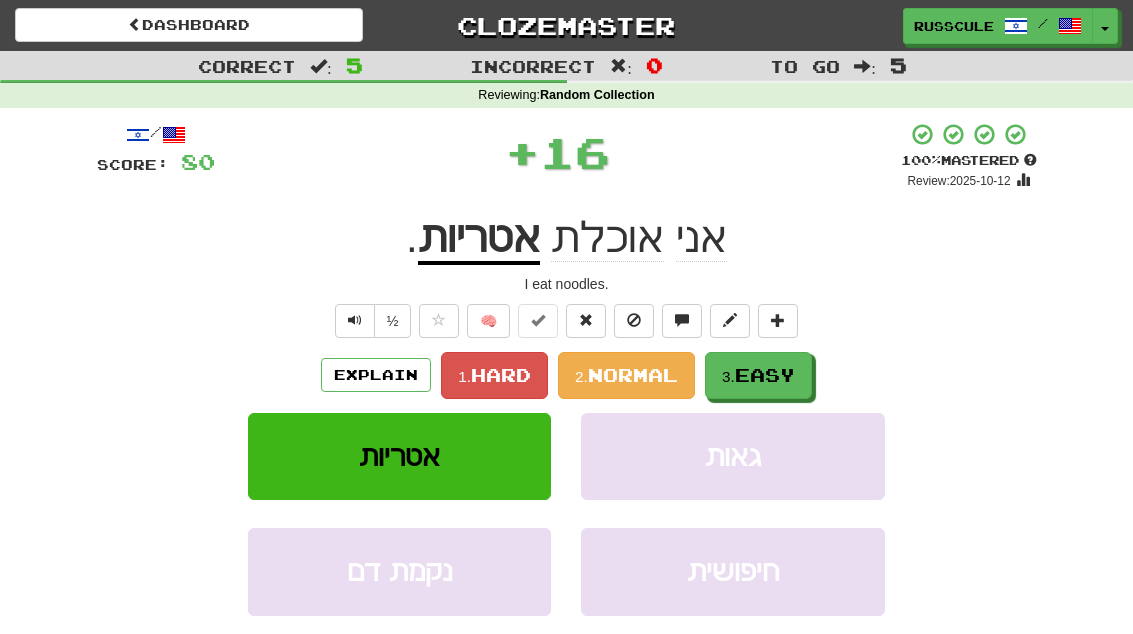 click on "Easy" at bounding box center [765, 375] 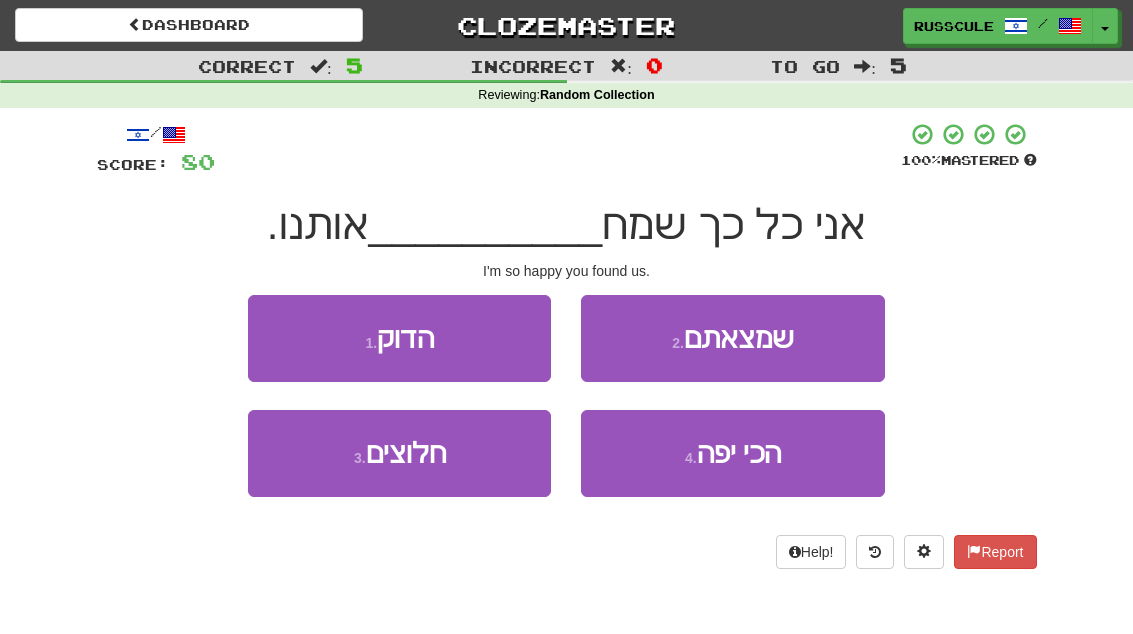 click on "2 .  שמצאתם" at bounding box center [732, 338] 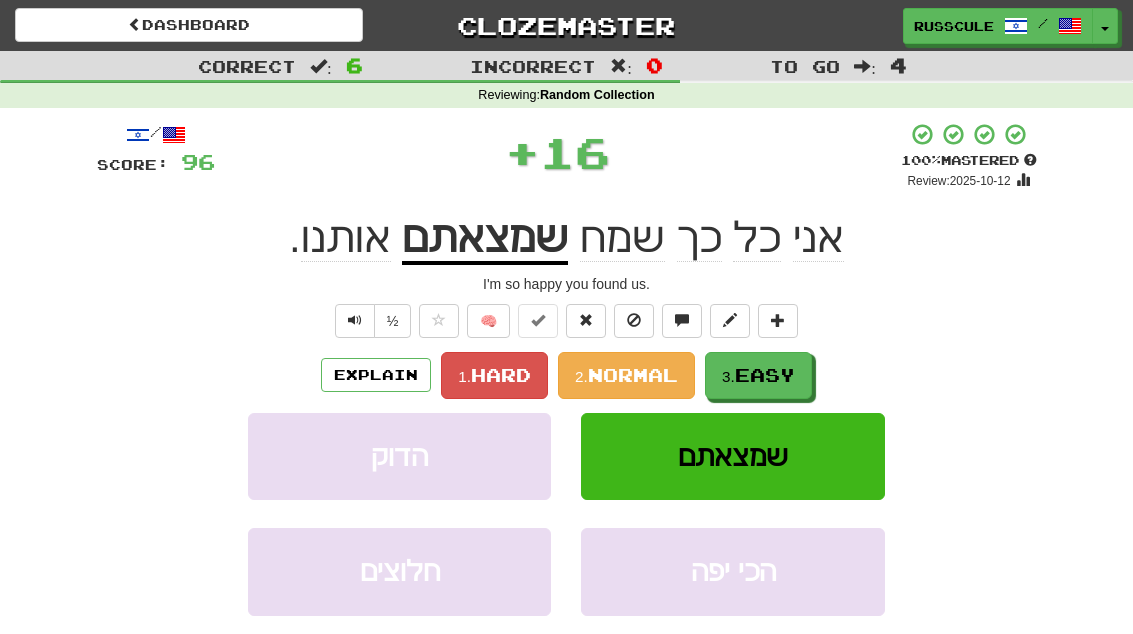 click on "Easy" at bounding box center [765, 375] 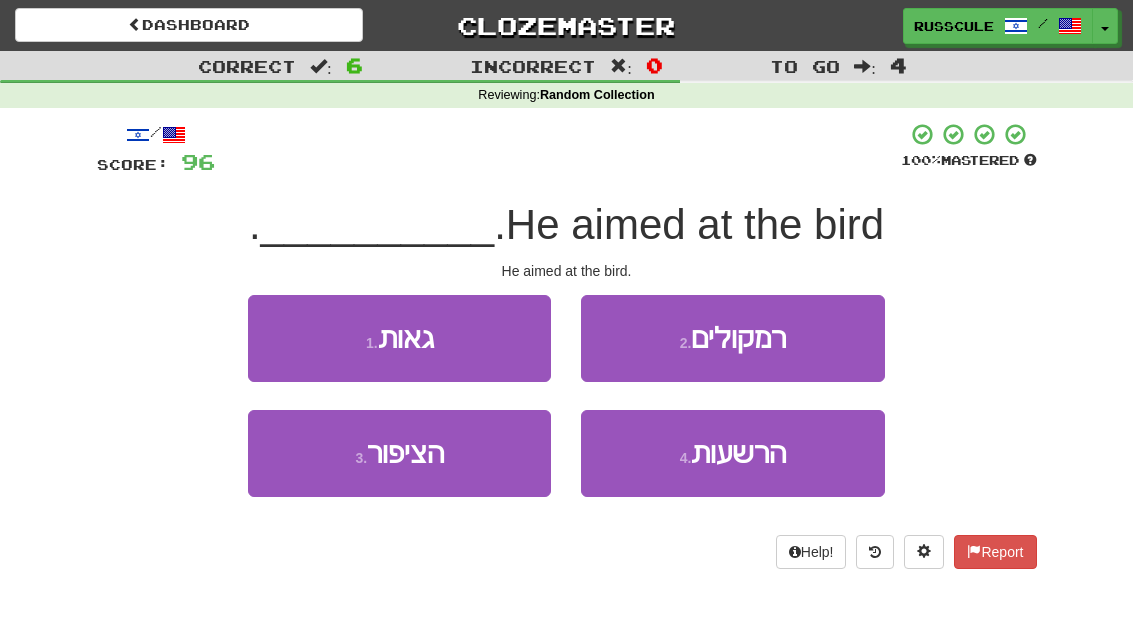 click on "3 .  הציפור" at bounding box center (399, 453) 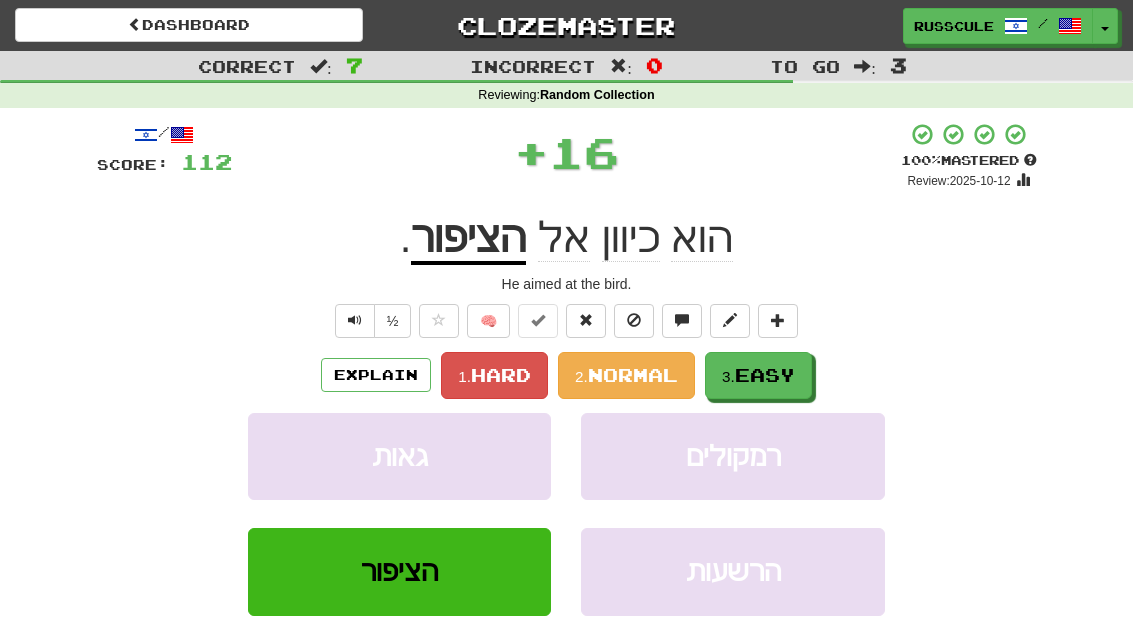 click on "Easy" at bounding box center (765, 375) 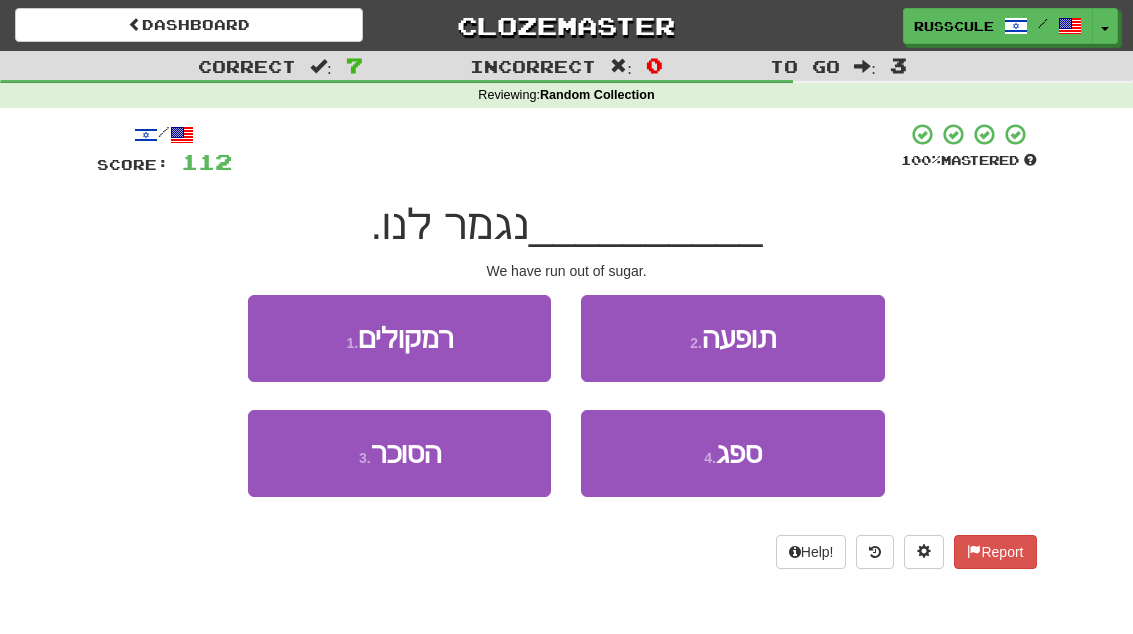 click on "3 .  הסוכר" at bounding box center [399, 453] 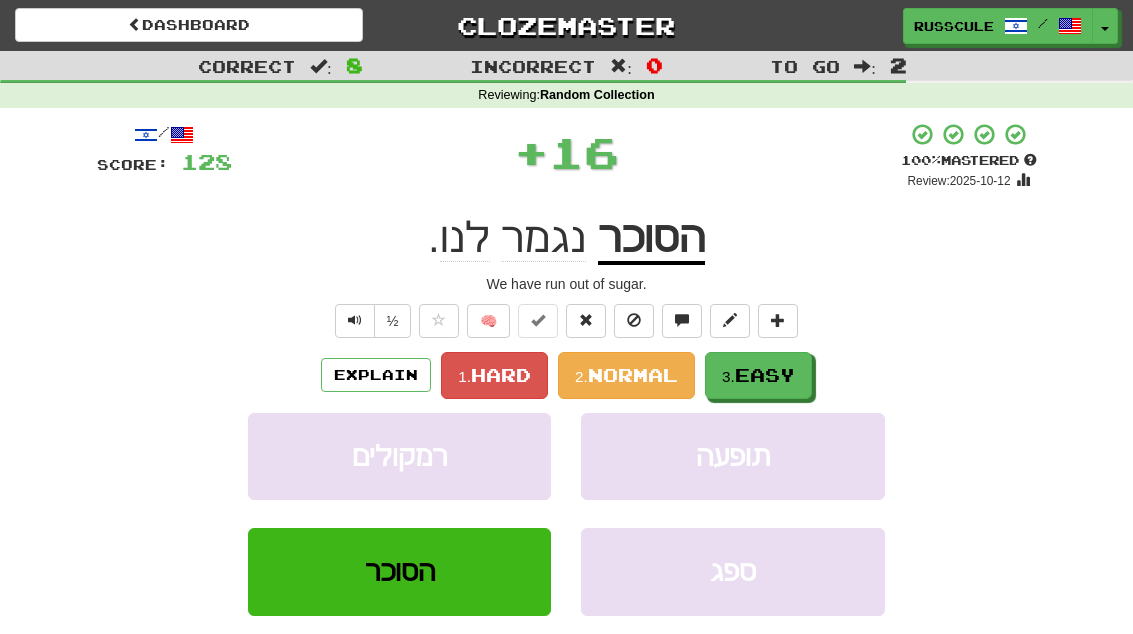click on "Easy" at bounding box center (765, 375) 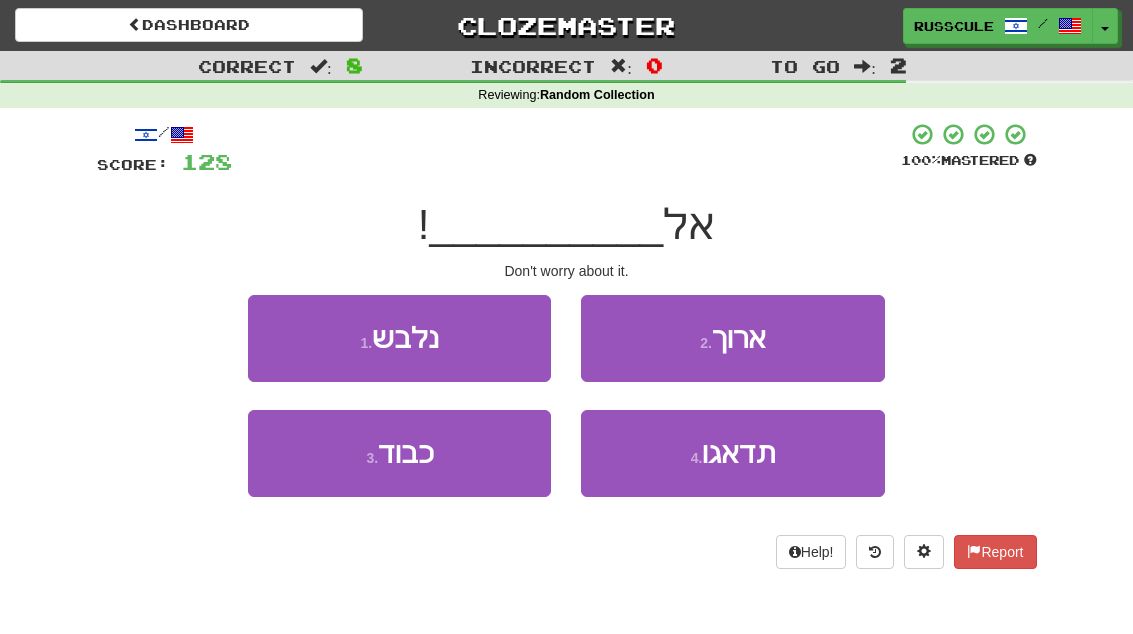 click on "4 .  תדאגו" at bounding box center (732, 453) 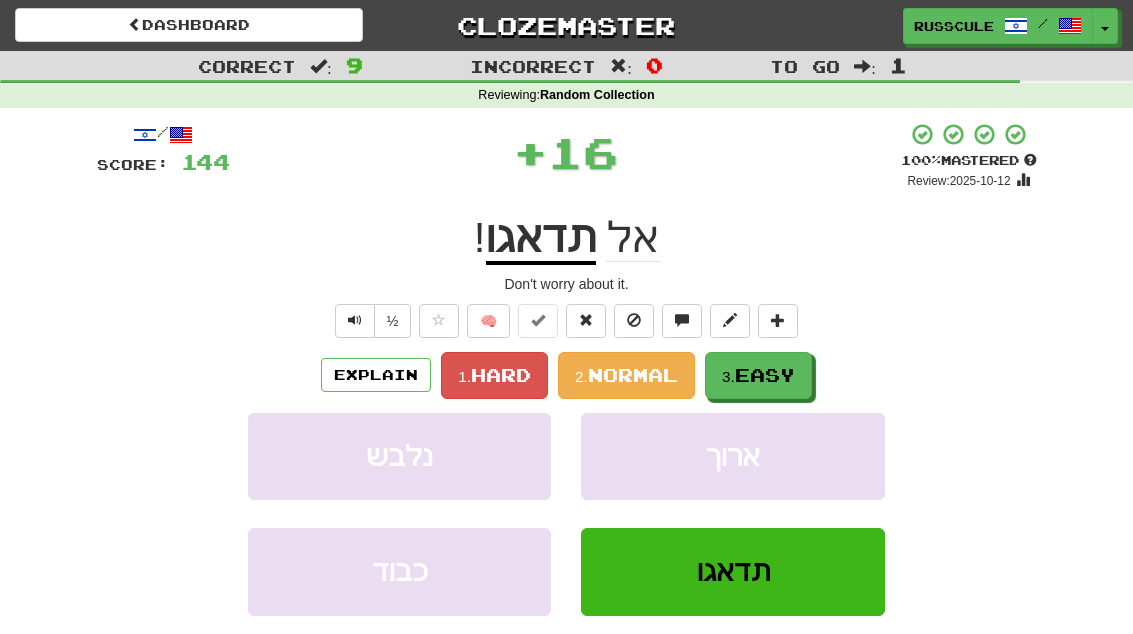 click on "3.  Easy" at bounding box center [758, 375] 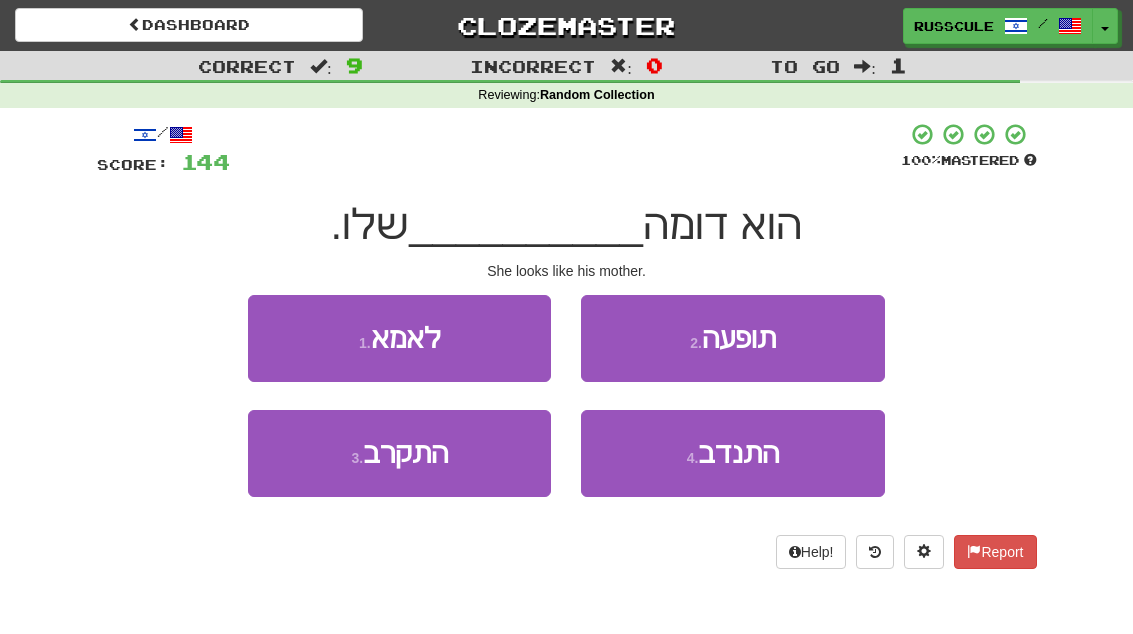 click on "1 .  לאמא" at bounding box center [399, 338] 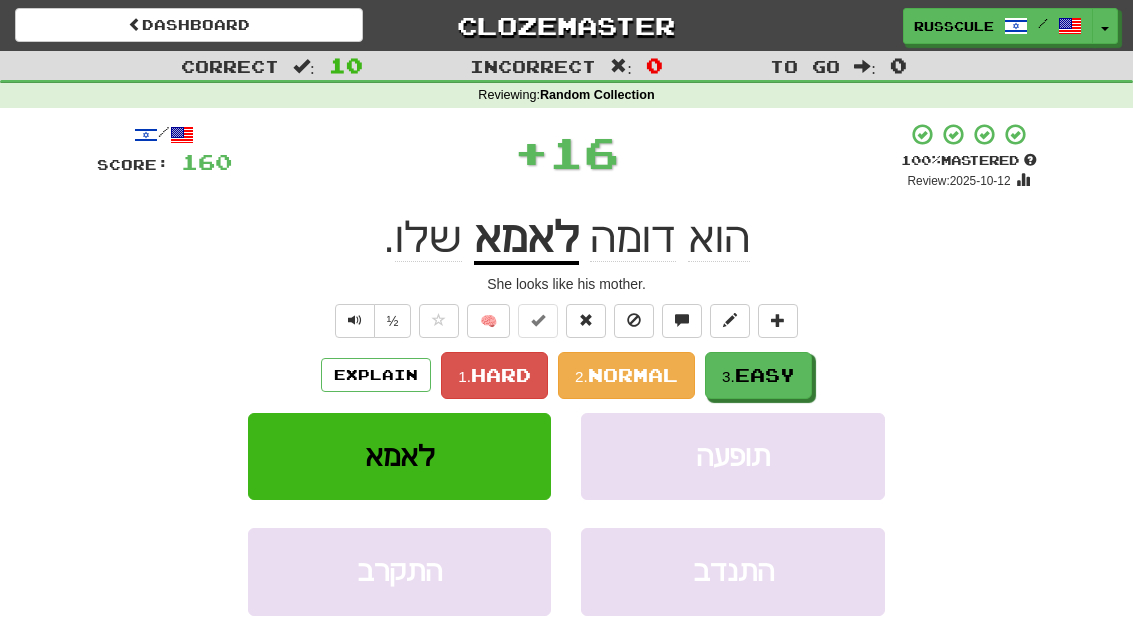 click on "Easy" at bounding box center (765, 375) 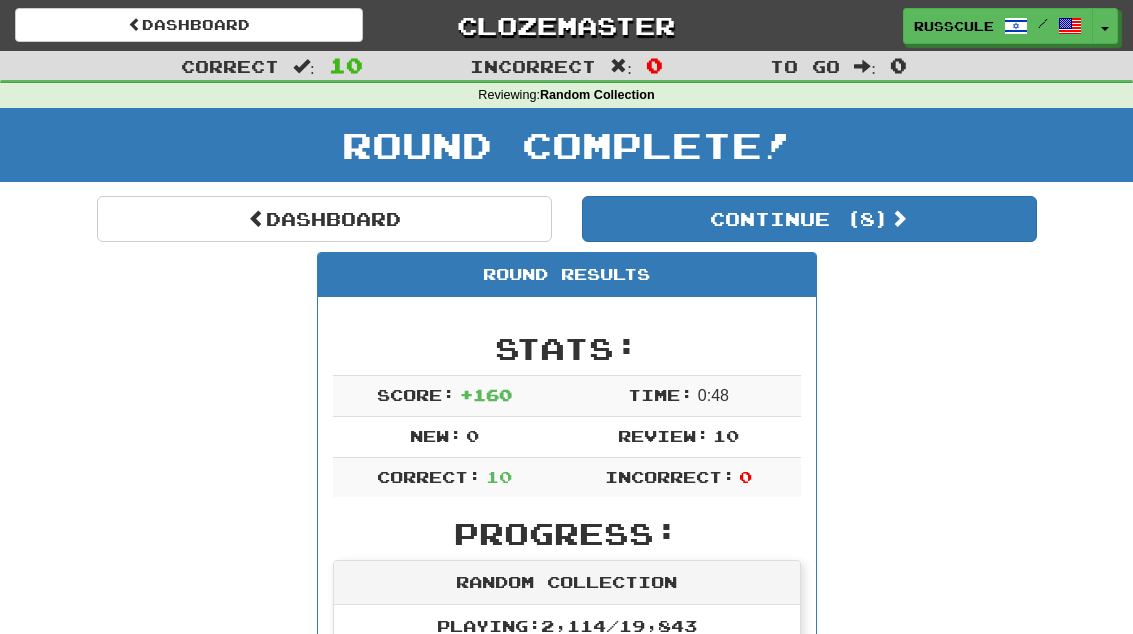 click on "Continue ( 8 )" at bounding box center [809, 219] 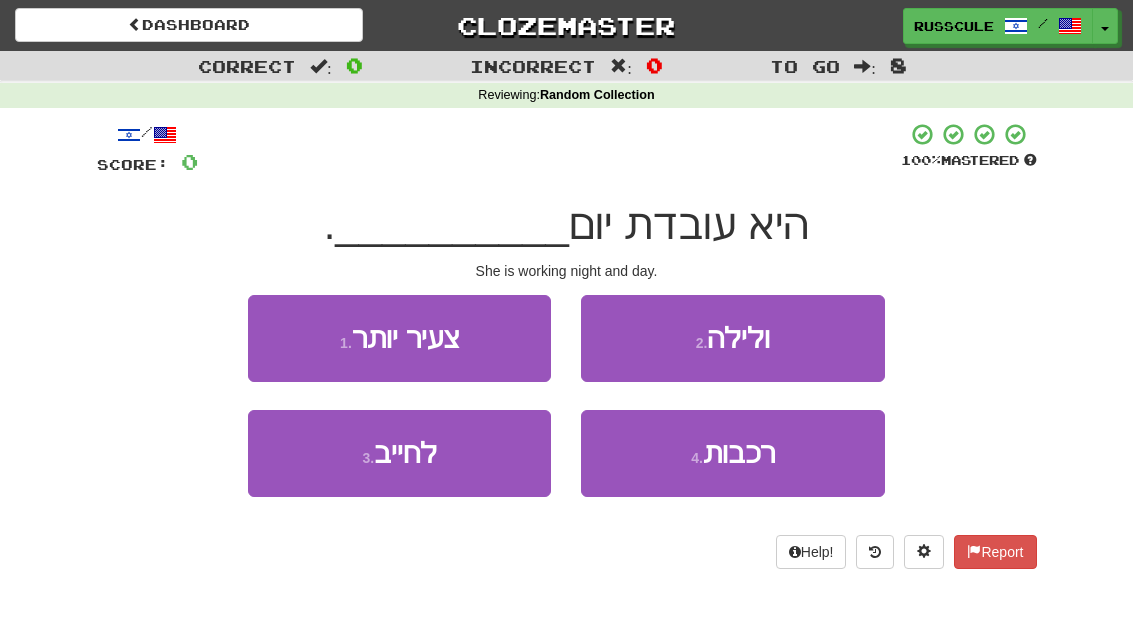 click on "2 .  ולילה" at bounding box center [732, 338] 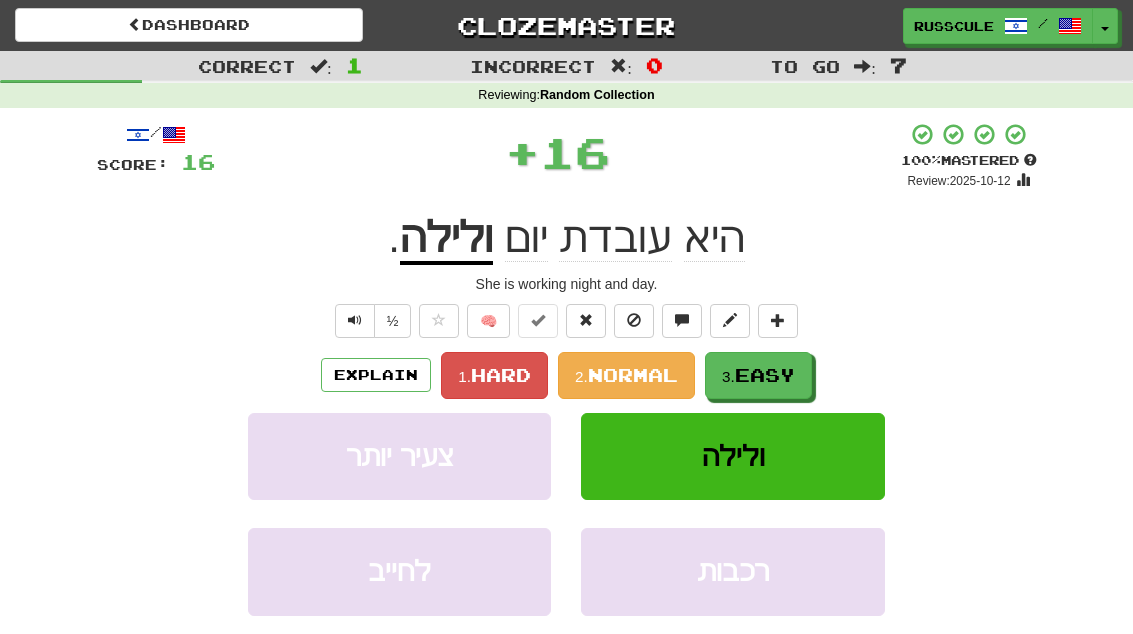 click on "Easy" at bounding box center [765, 375] 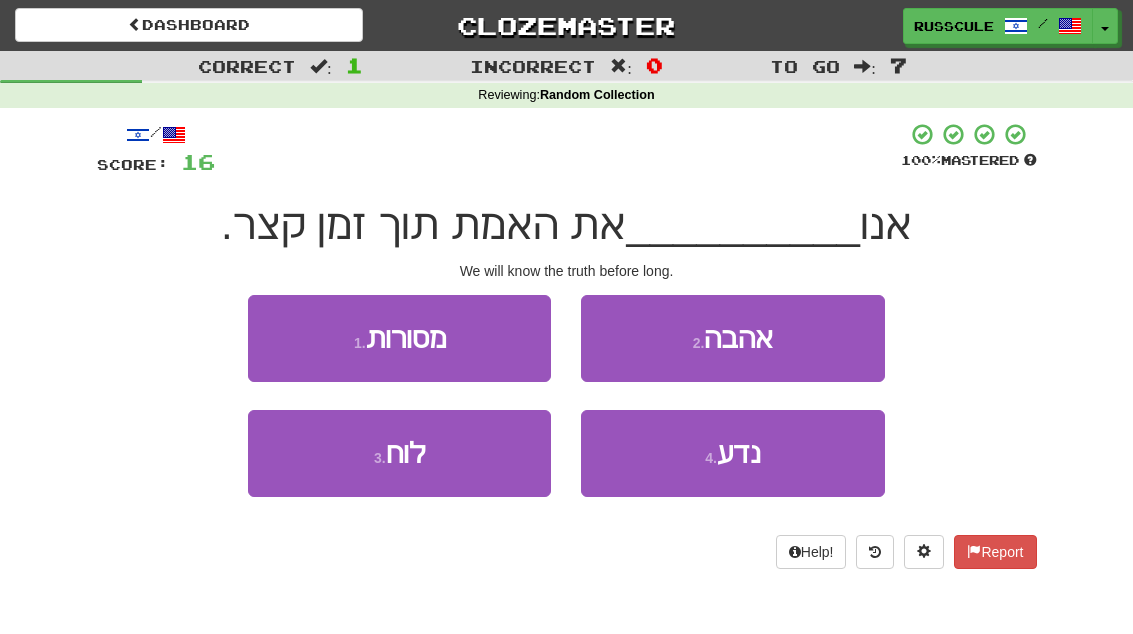 click on "4 .  נדע" at bounding box center (732, 453) 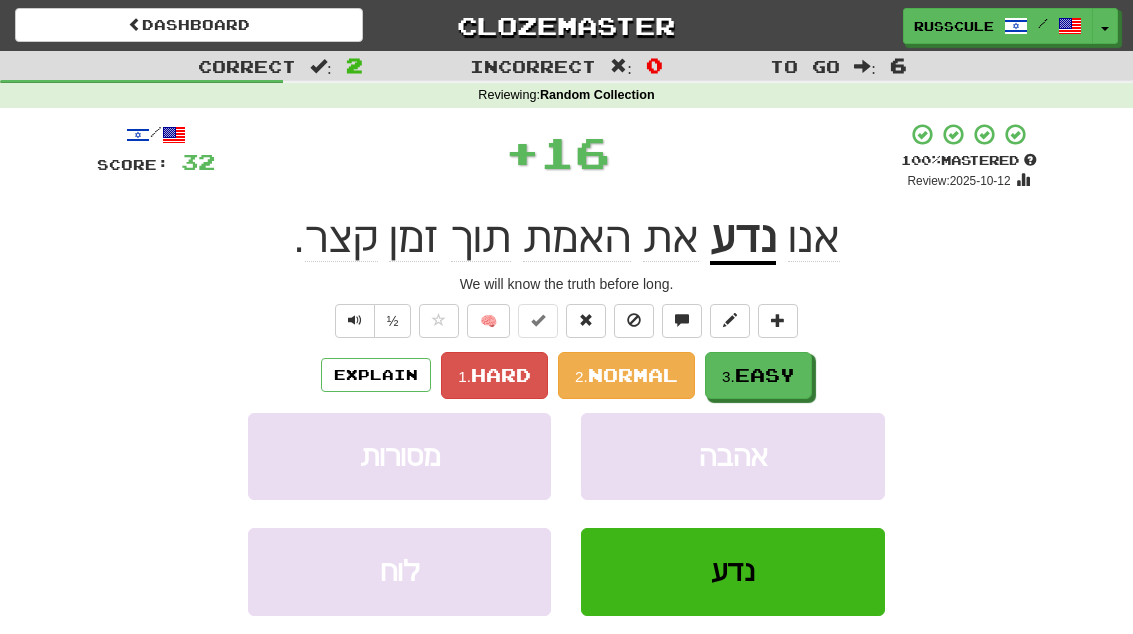click on "Easy" at bounding box center (765, 375) 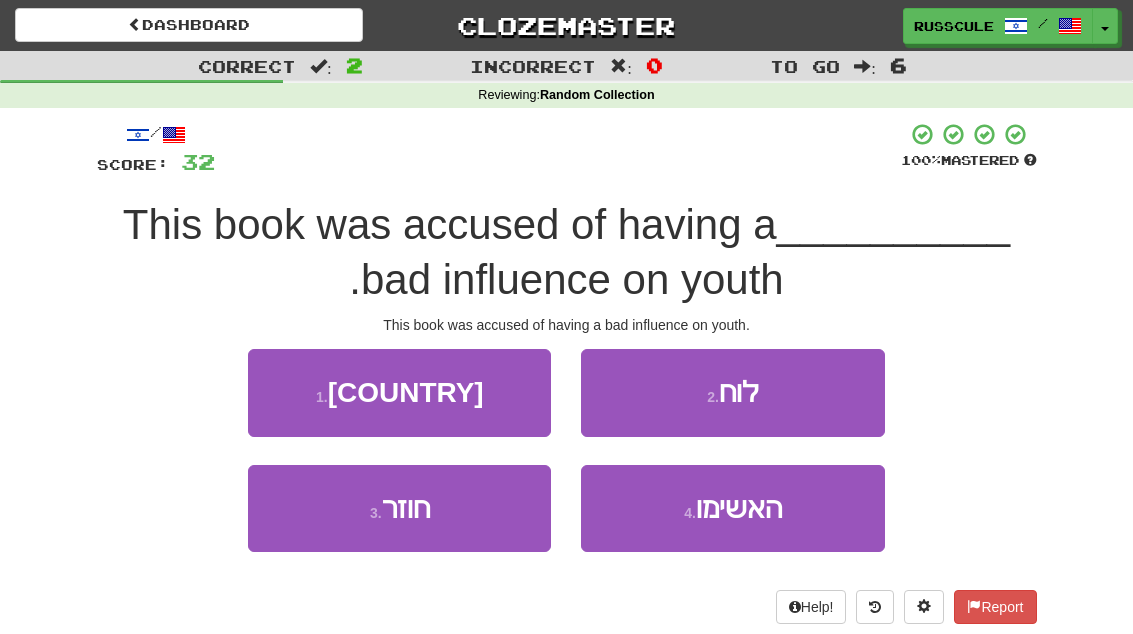 click on "האשימו" at bounding box center [739, 508] 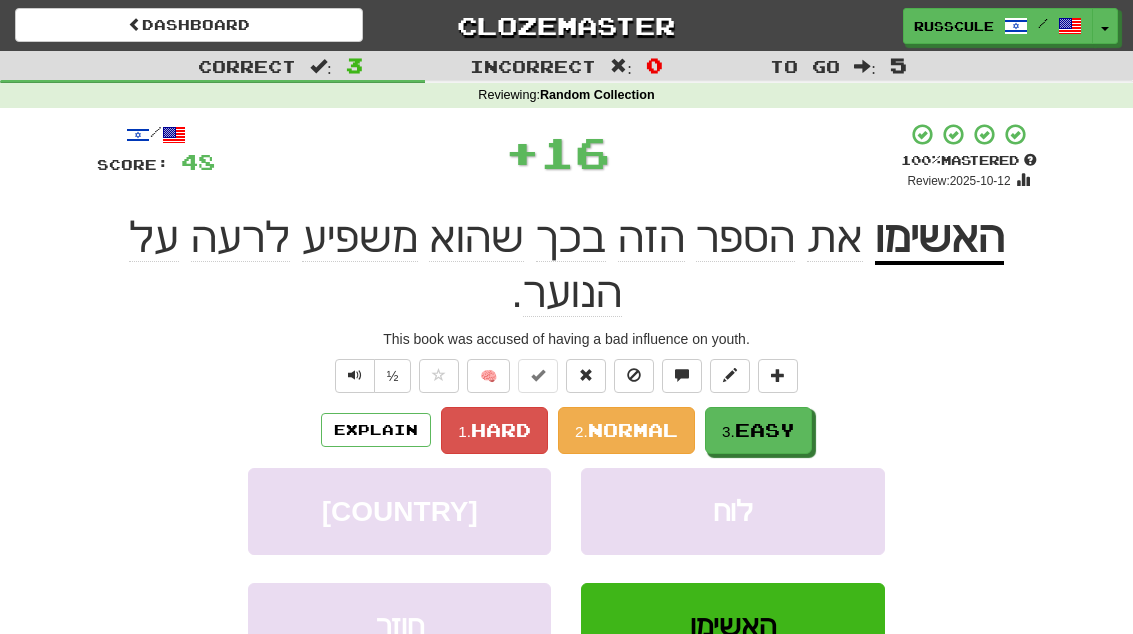 click on "Easy" at bounding box center (765, 430) 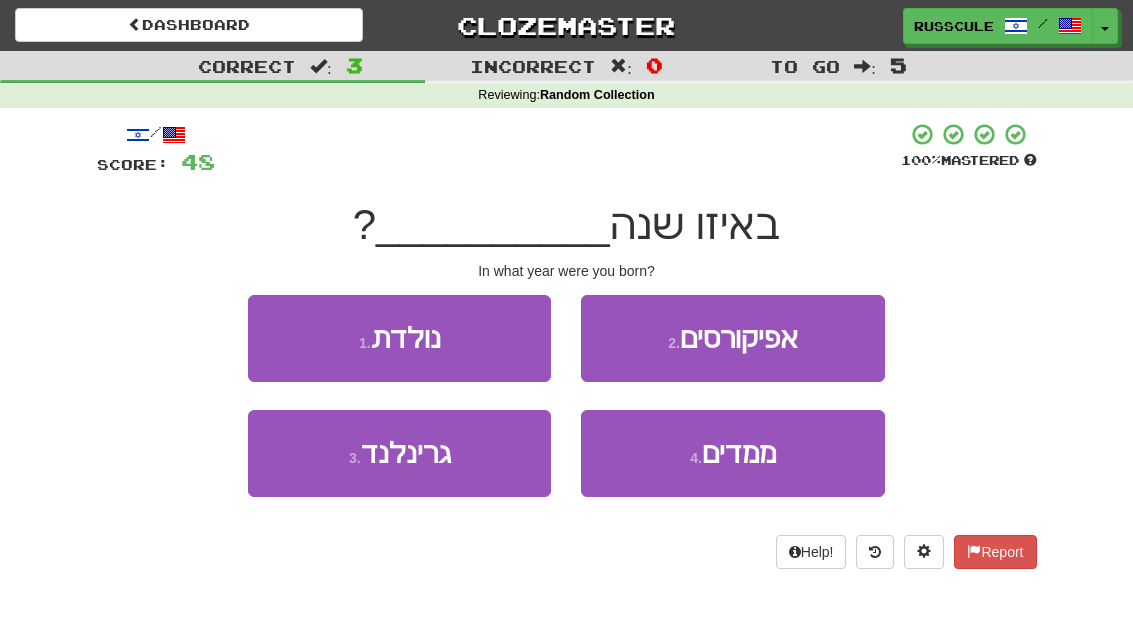 click on "1 .  נולדת" at bounding box center (399, 338) 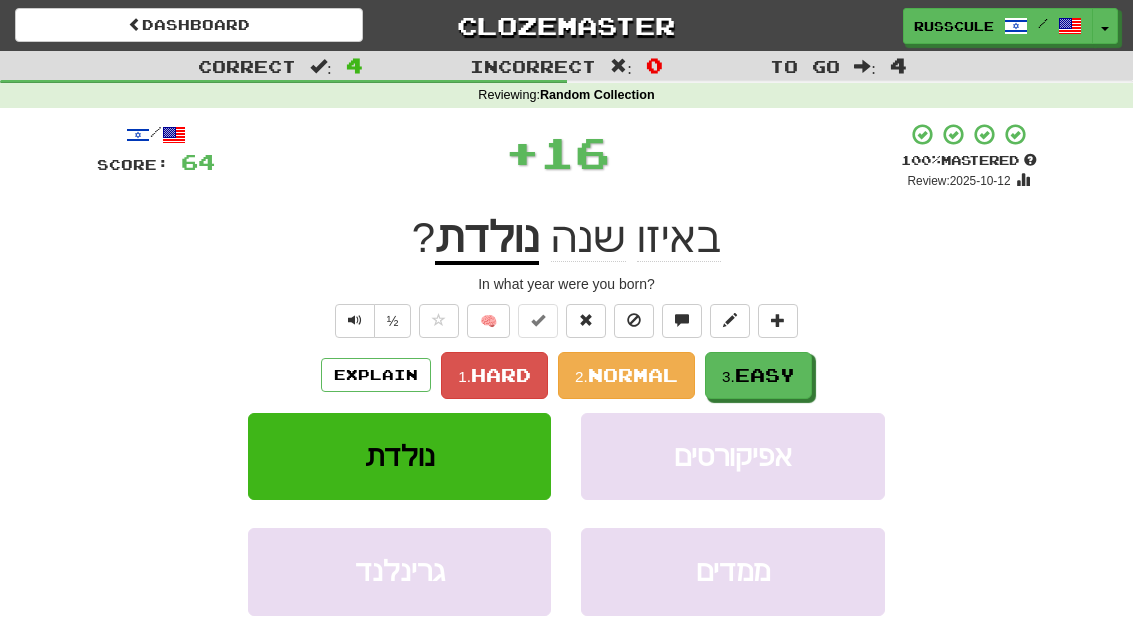 click on "3.  Easy" at bounding box center (758, 375) 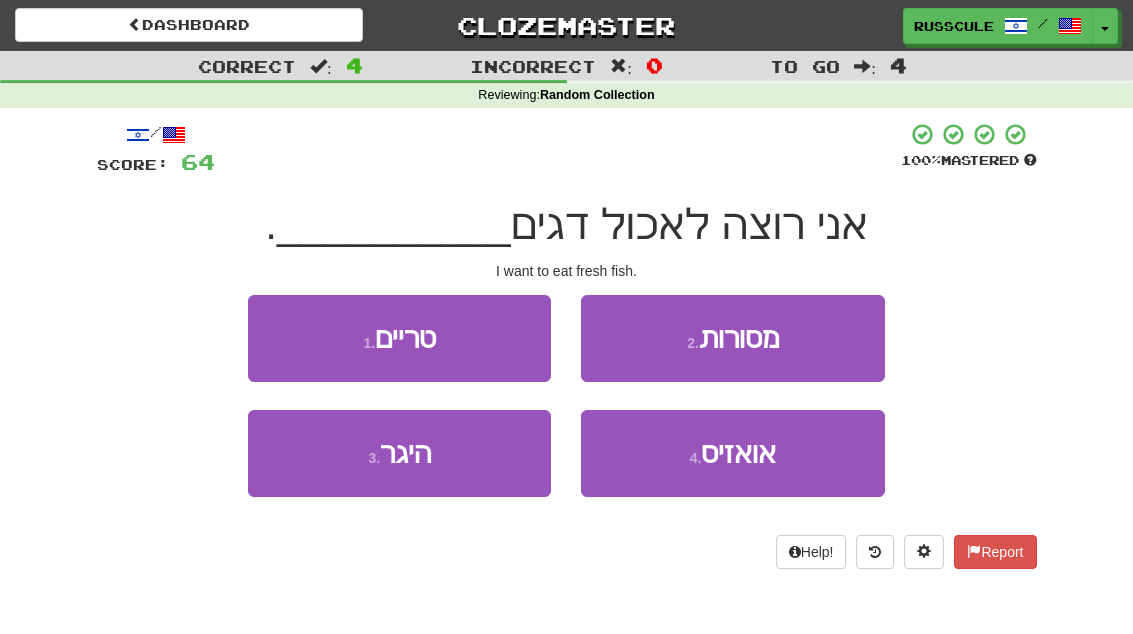 click on "1 .  טריים" at bounding box center [399, 338] 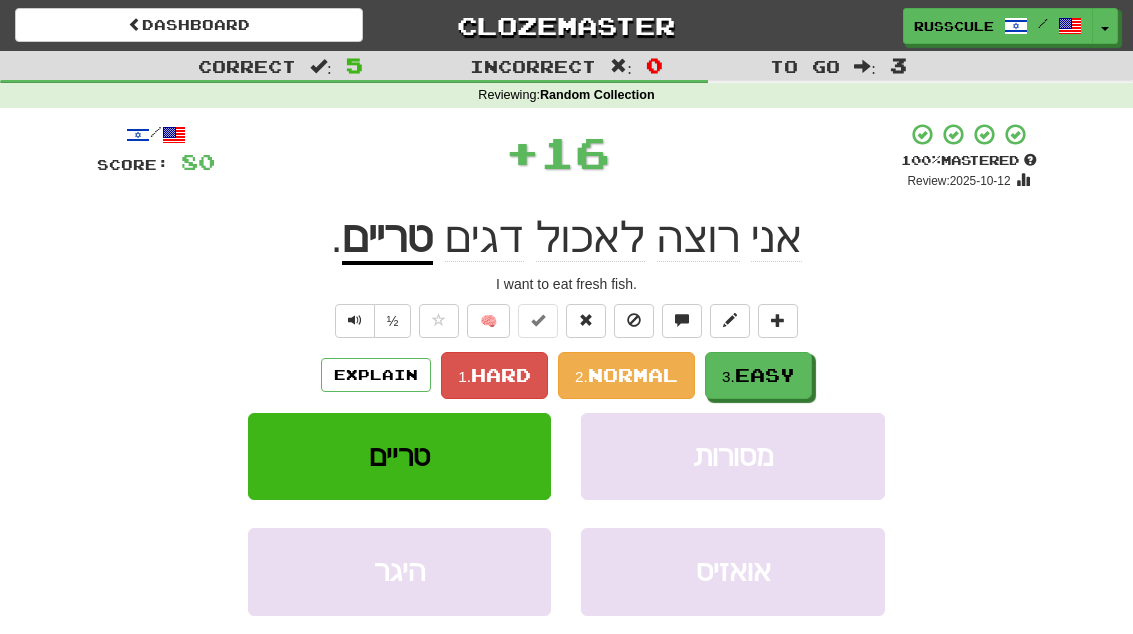 click on "Easy" at bounding box center (765, 375) 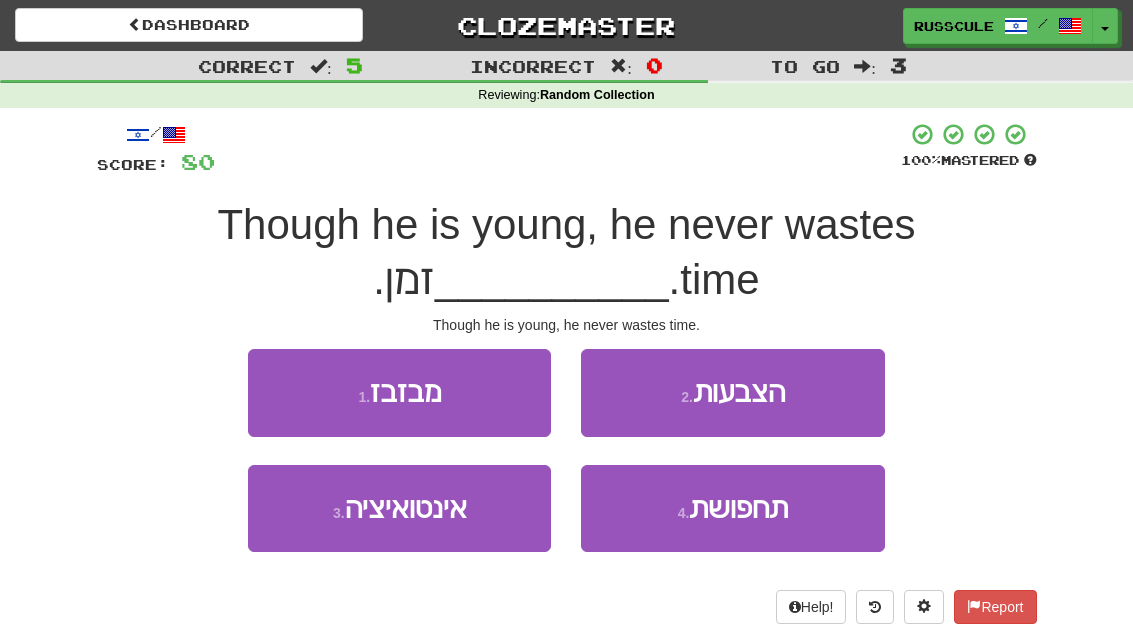 click on "1 .  מבזבז" at bounding box center [399, 392] 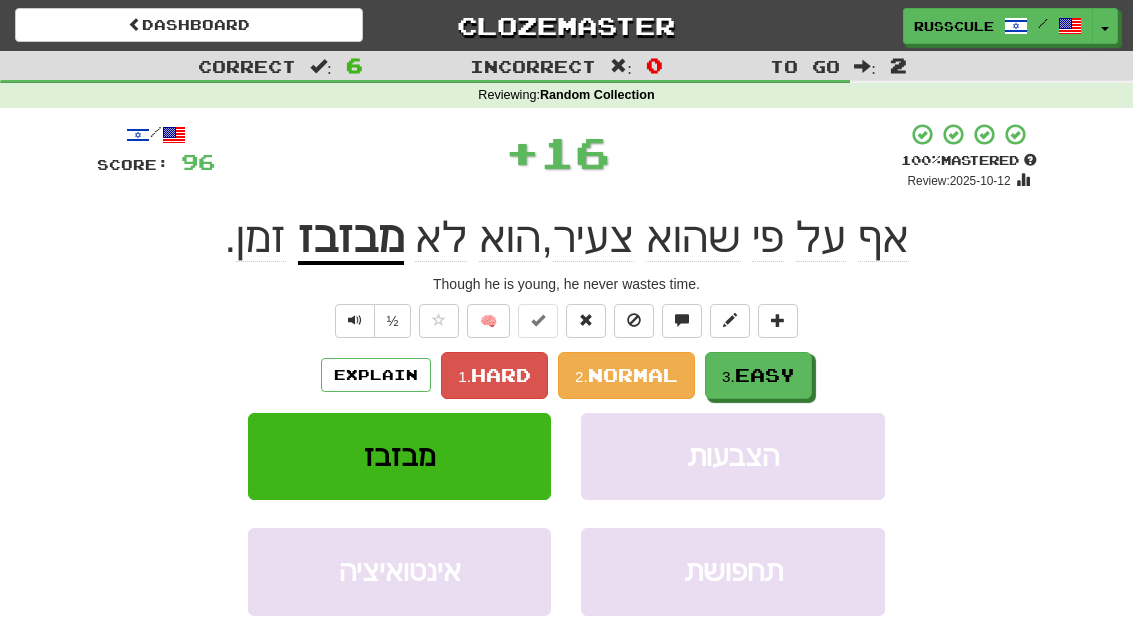 click on "Easy" at bounding box center (765, 375) 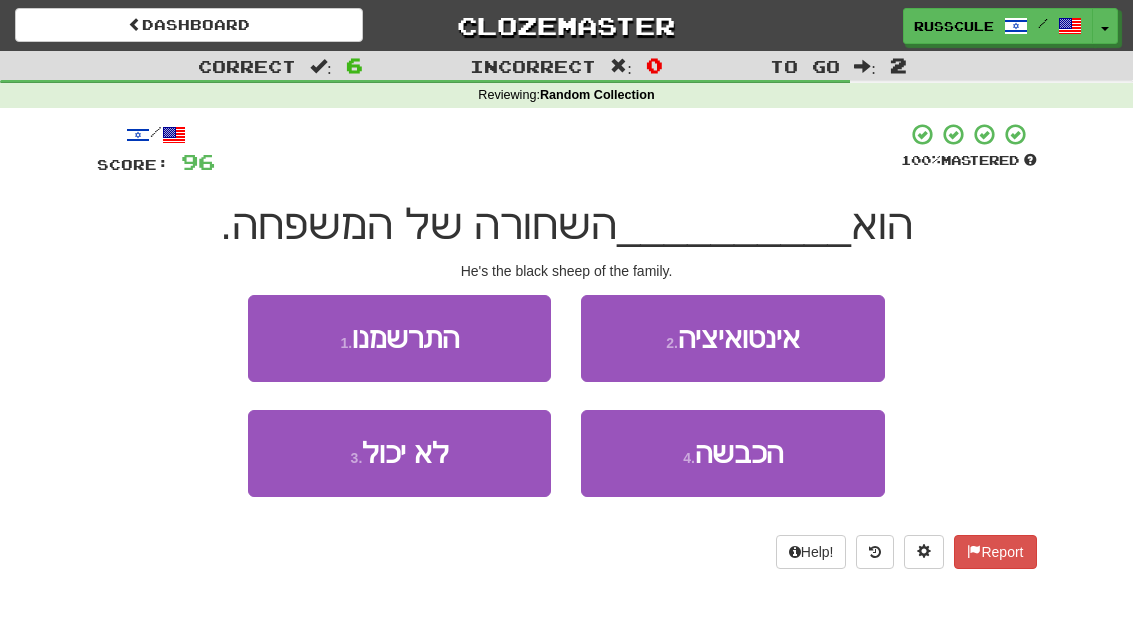 click on "4 .  הכבשה" at bounding box center [732, 453] 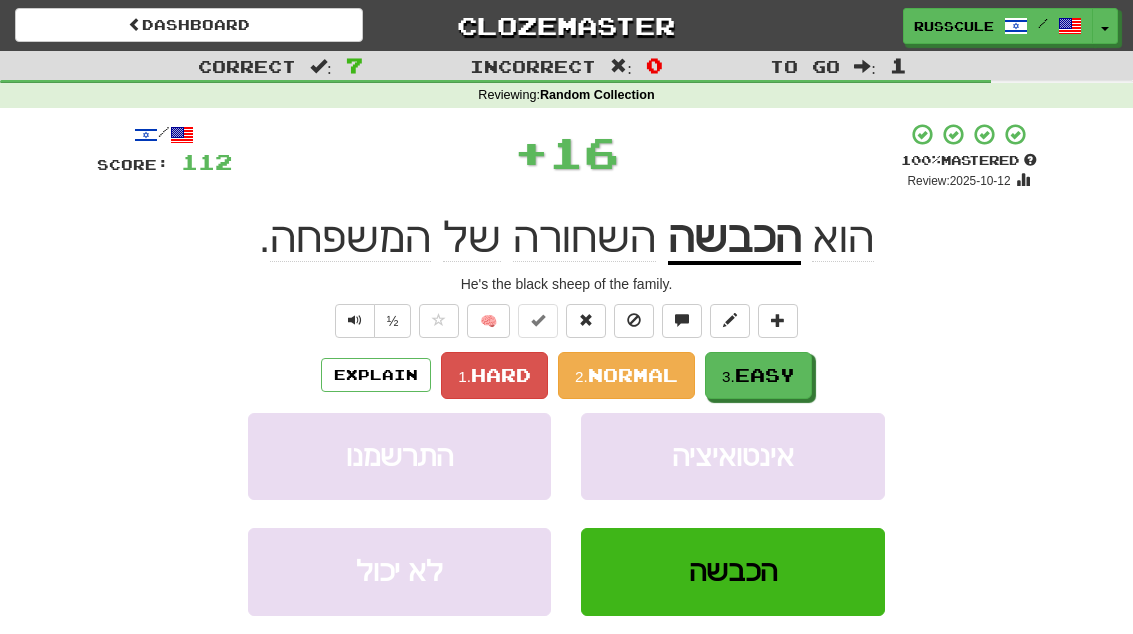 click on "Easy" at bounding box center (765, 375) 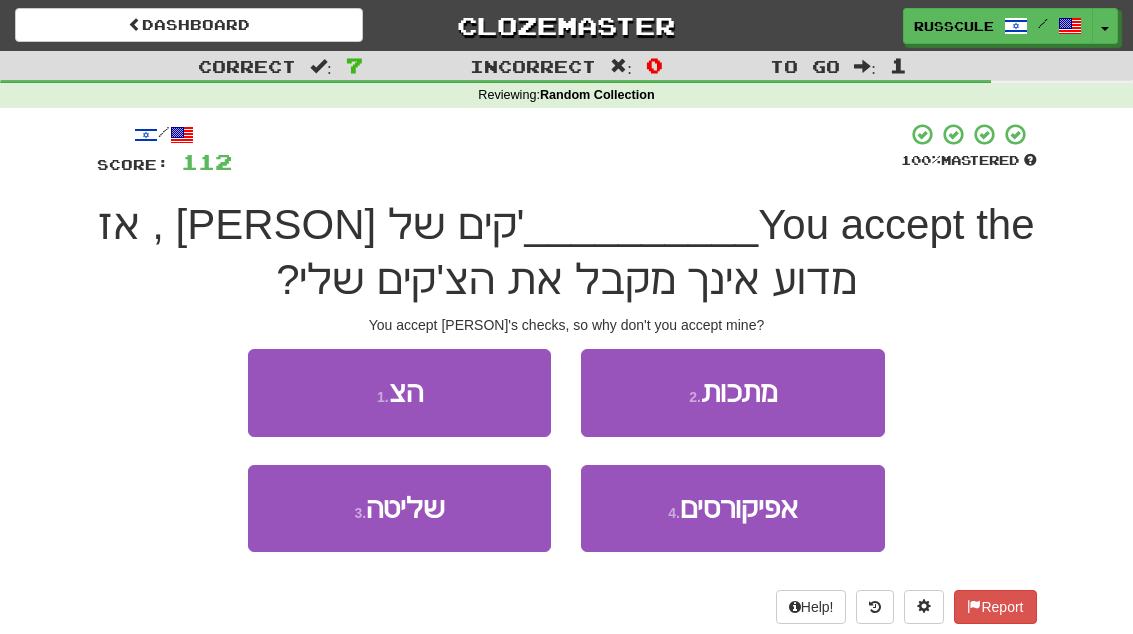 click on "1 .  הצ" at bounding box center (399, 392) 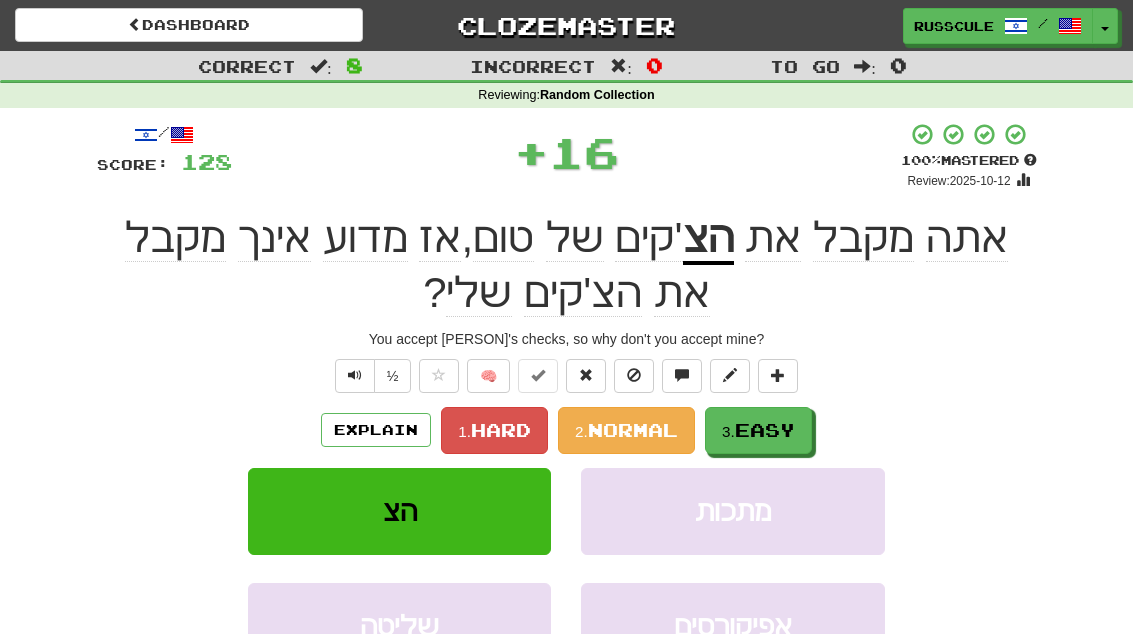 click on "Easy" at bounding box center (765, 430) 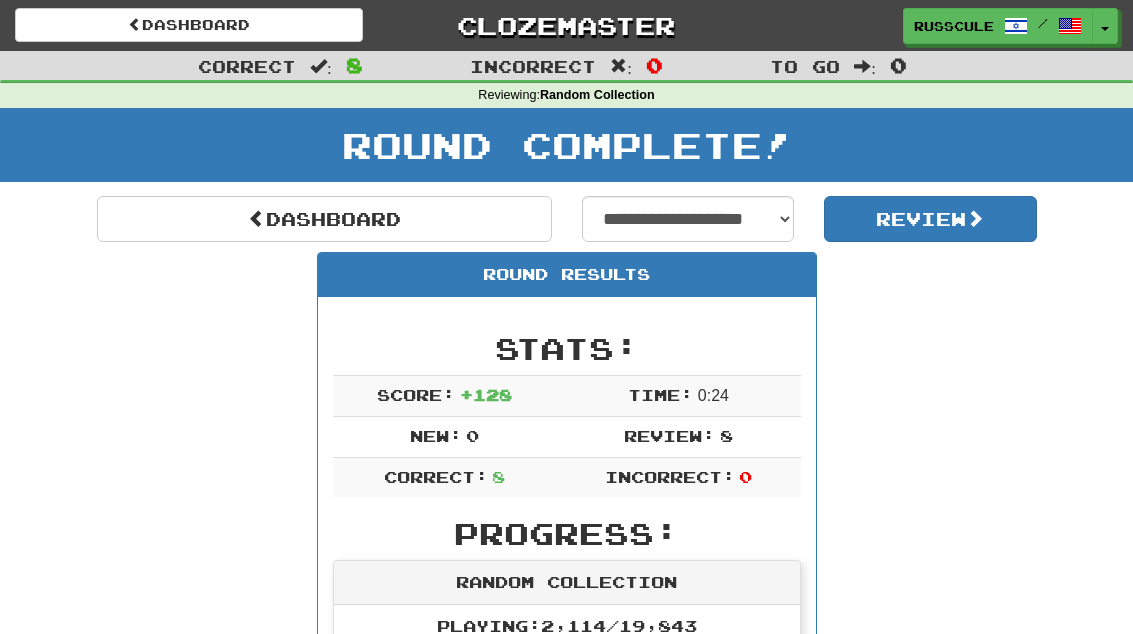 click on "Dashboard" at bounding box center (324, 219) 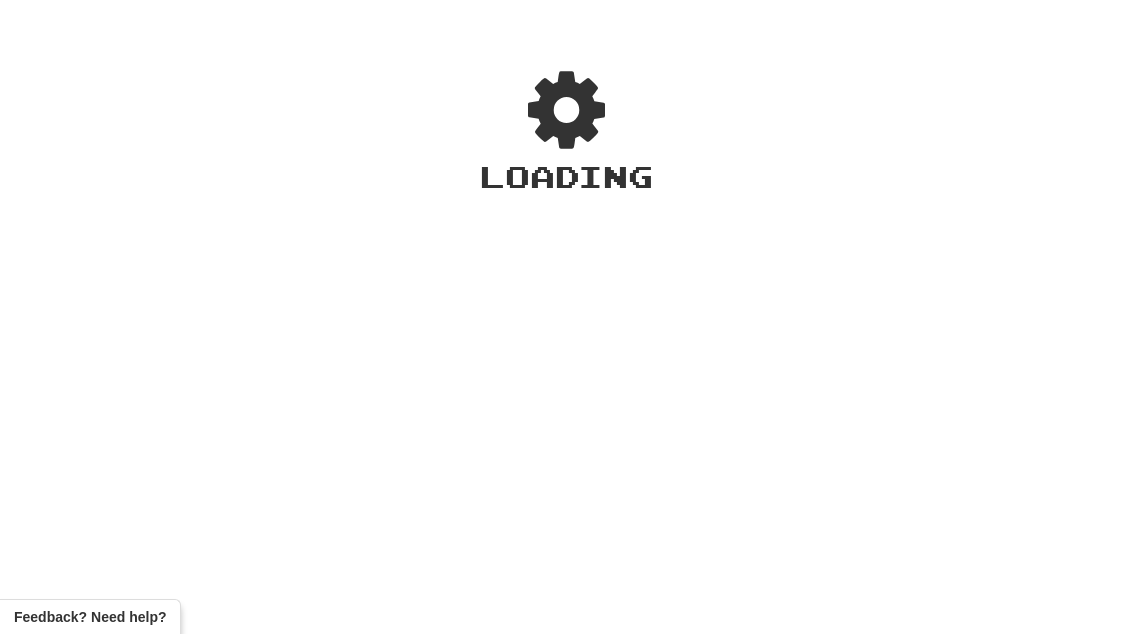 scroll, scrollTop: 0, scrollLeft: 0, axis: both 